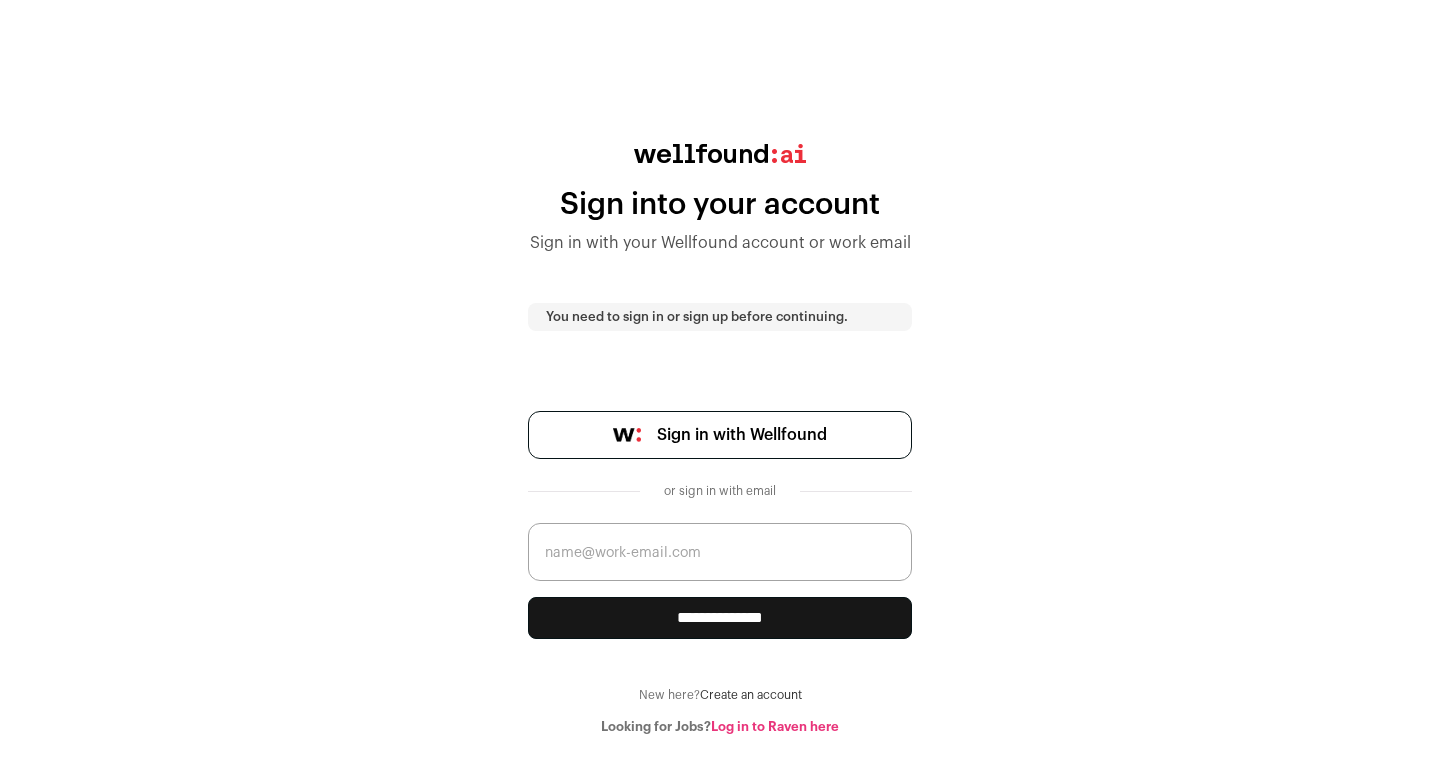 scroll, scrollTop: 0, scrollLeft: 0, axis: both 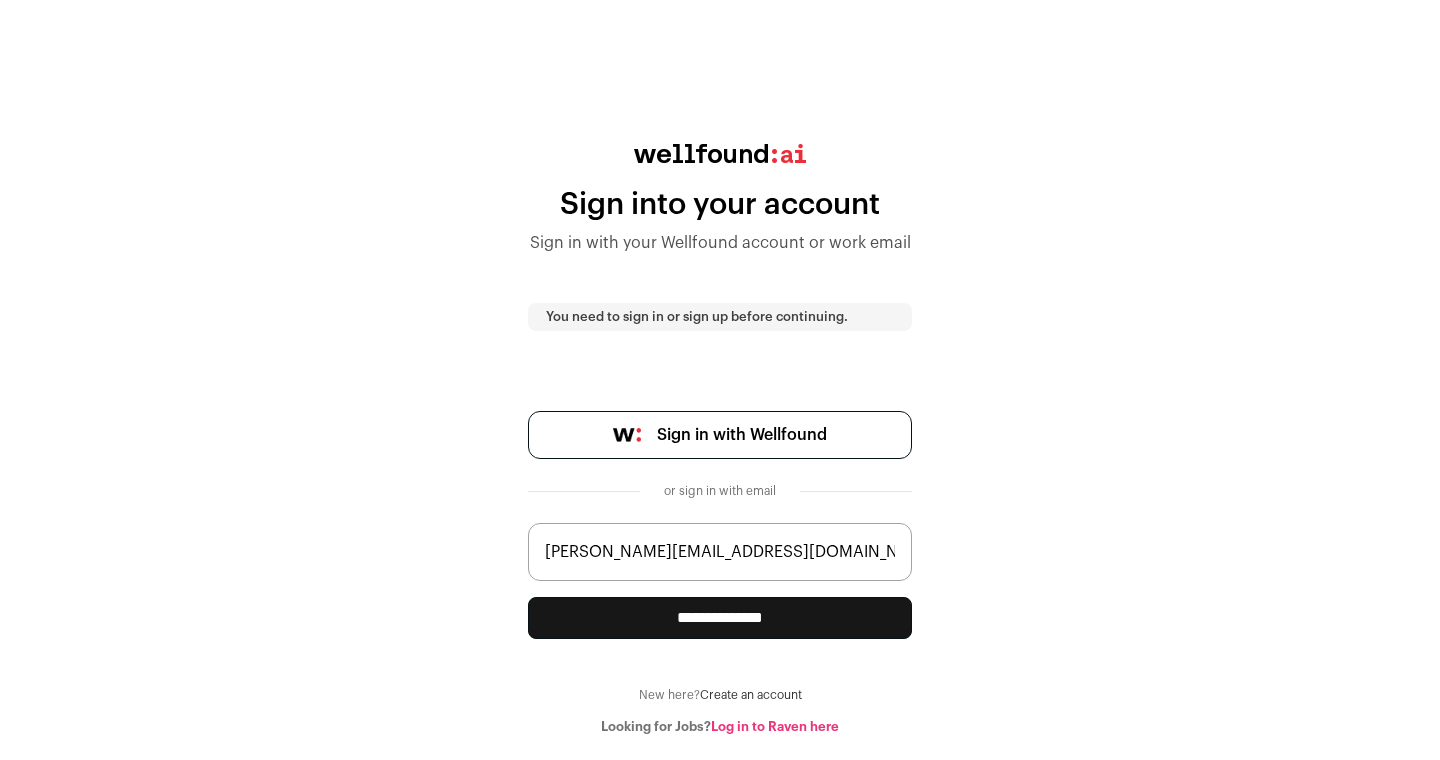 click on "**********" at bounding box center [720, 618] 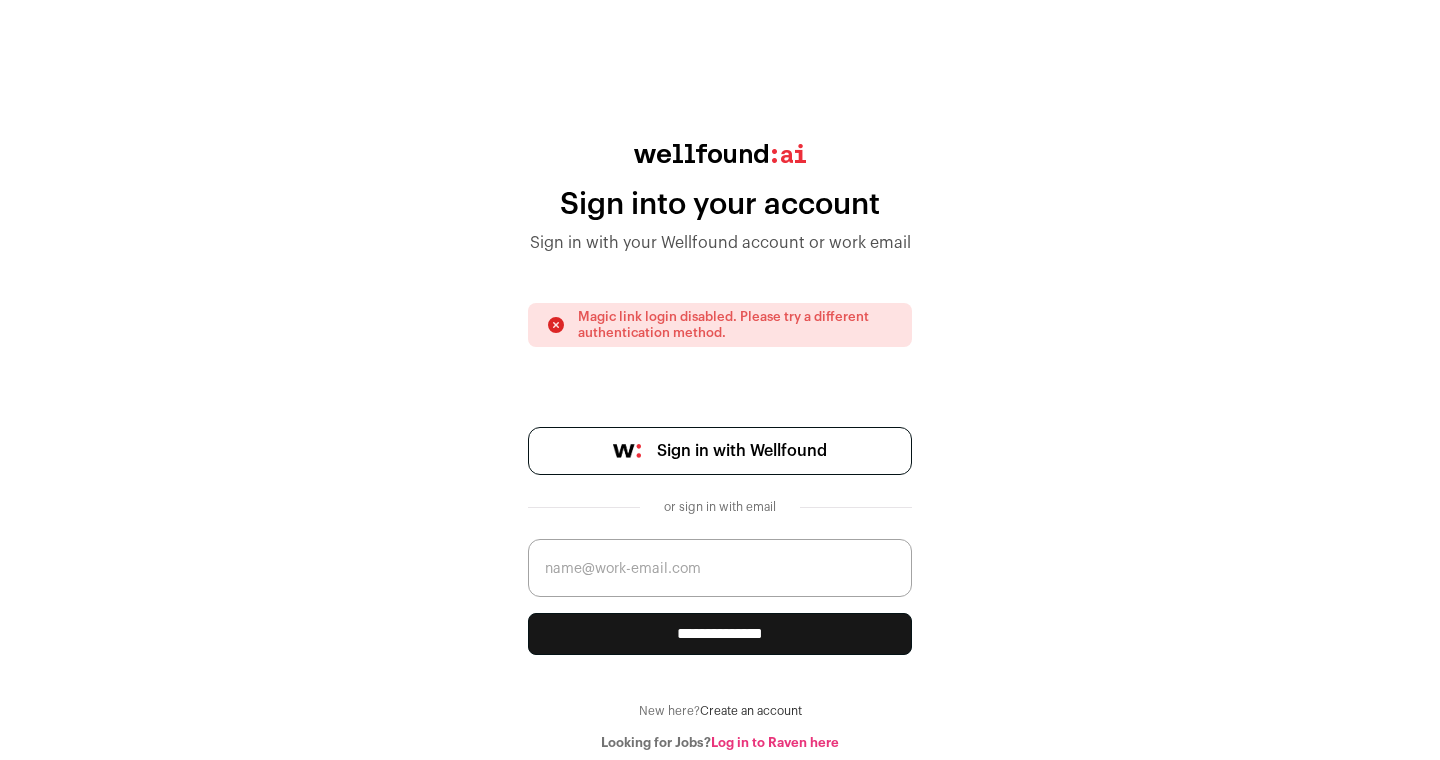 click at bounding box center (720, 568) 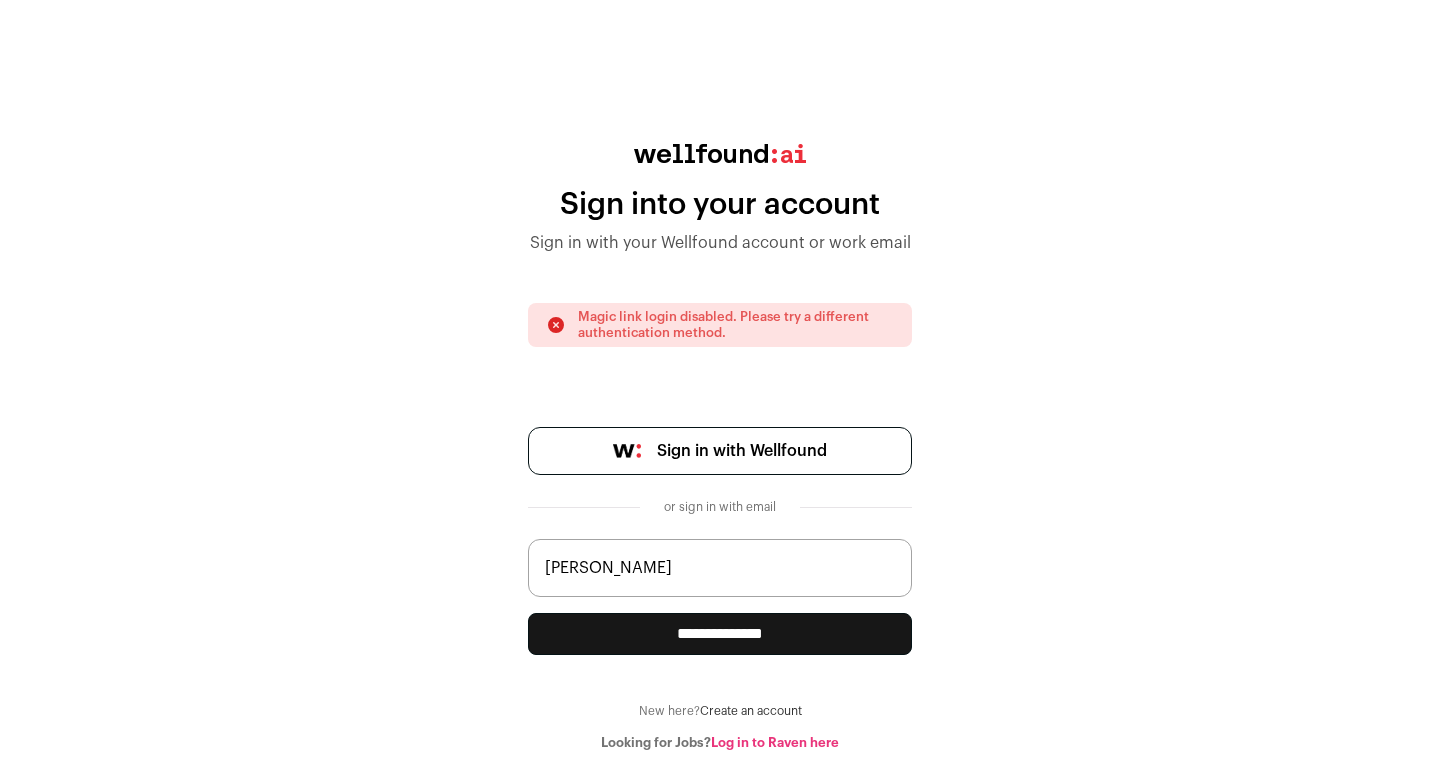 type on "kyle@wellfound.com" 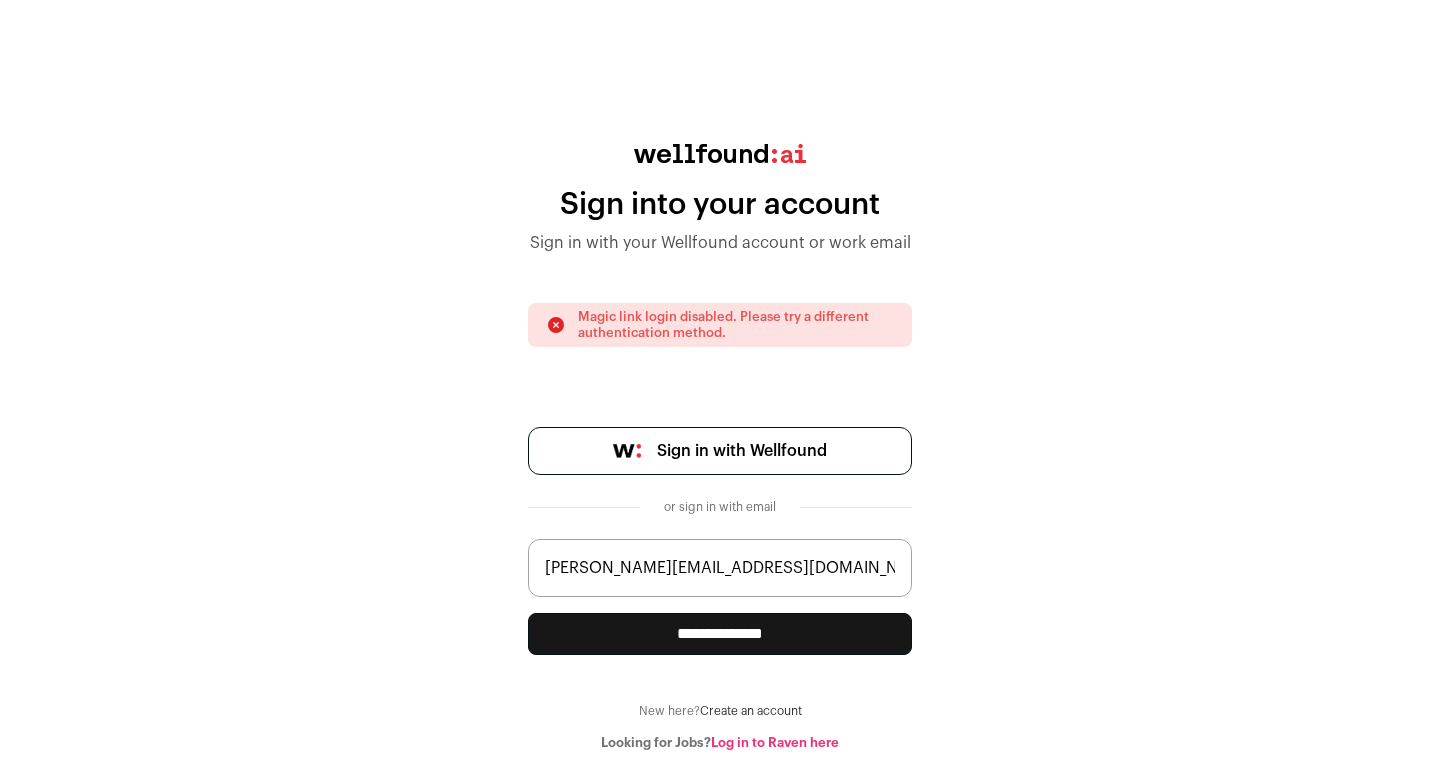 click on "**********" at bounding box center (720, 634) 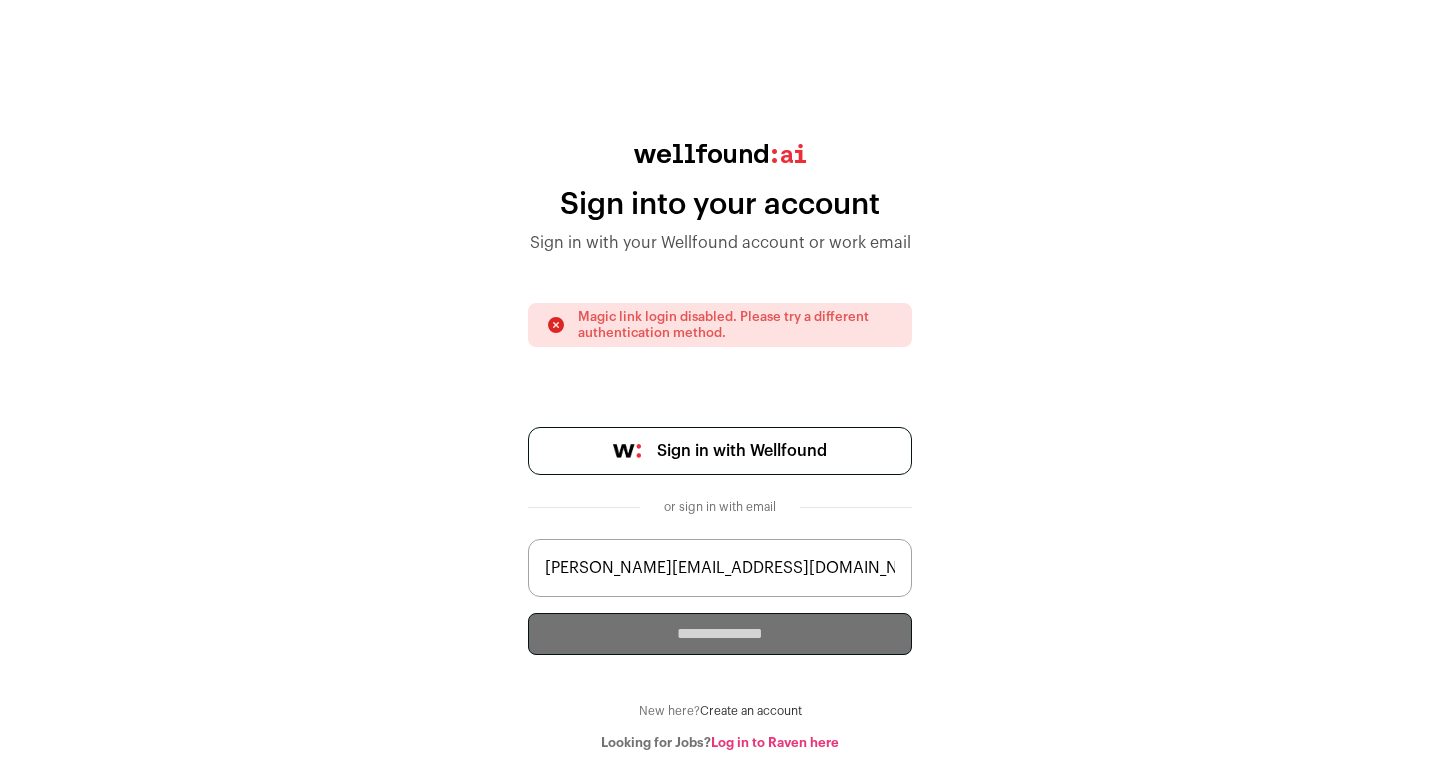 type 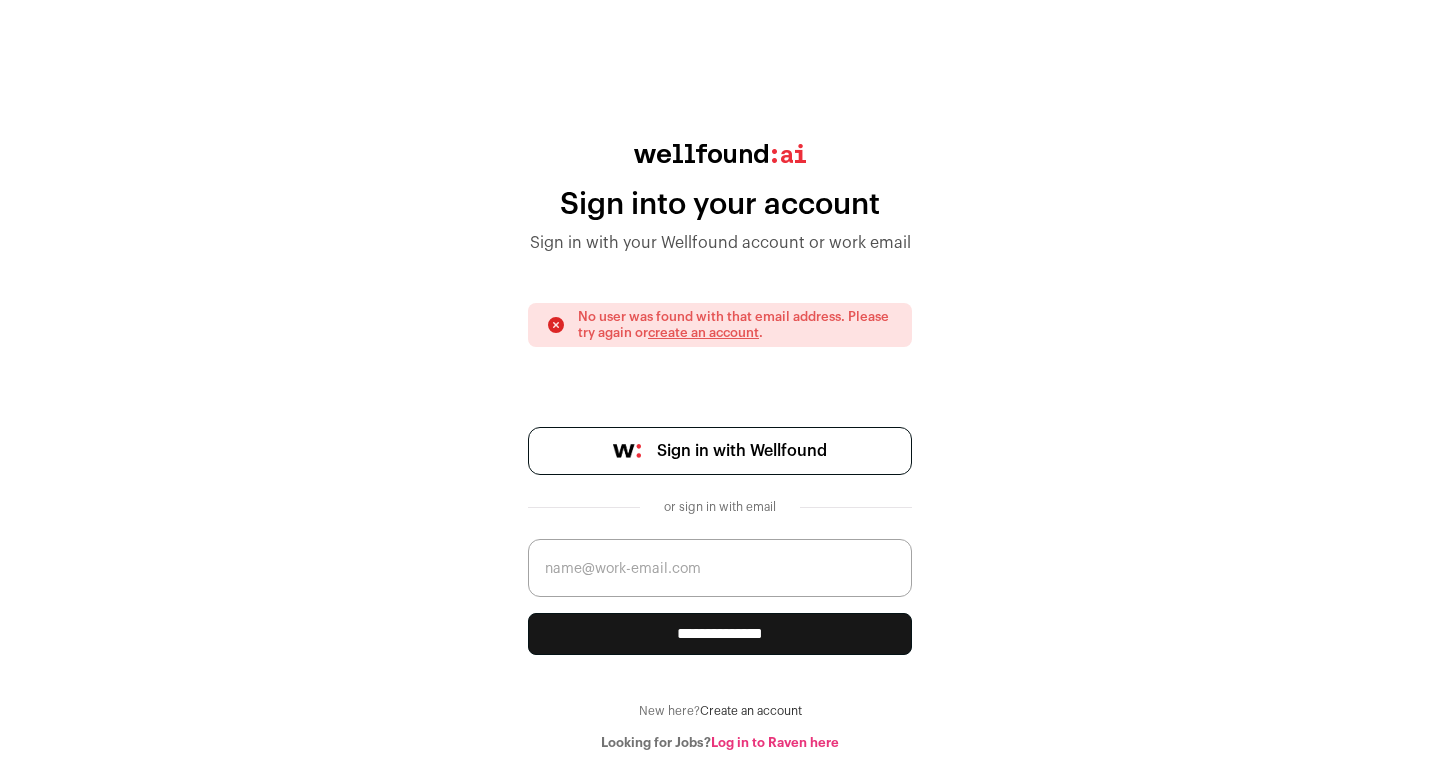 click on "Sign in with Wellfound" at bounding box center (742, 451) 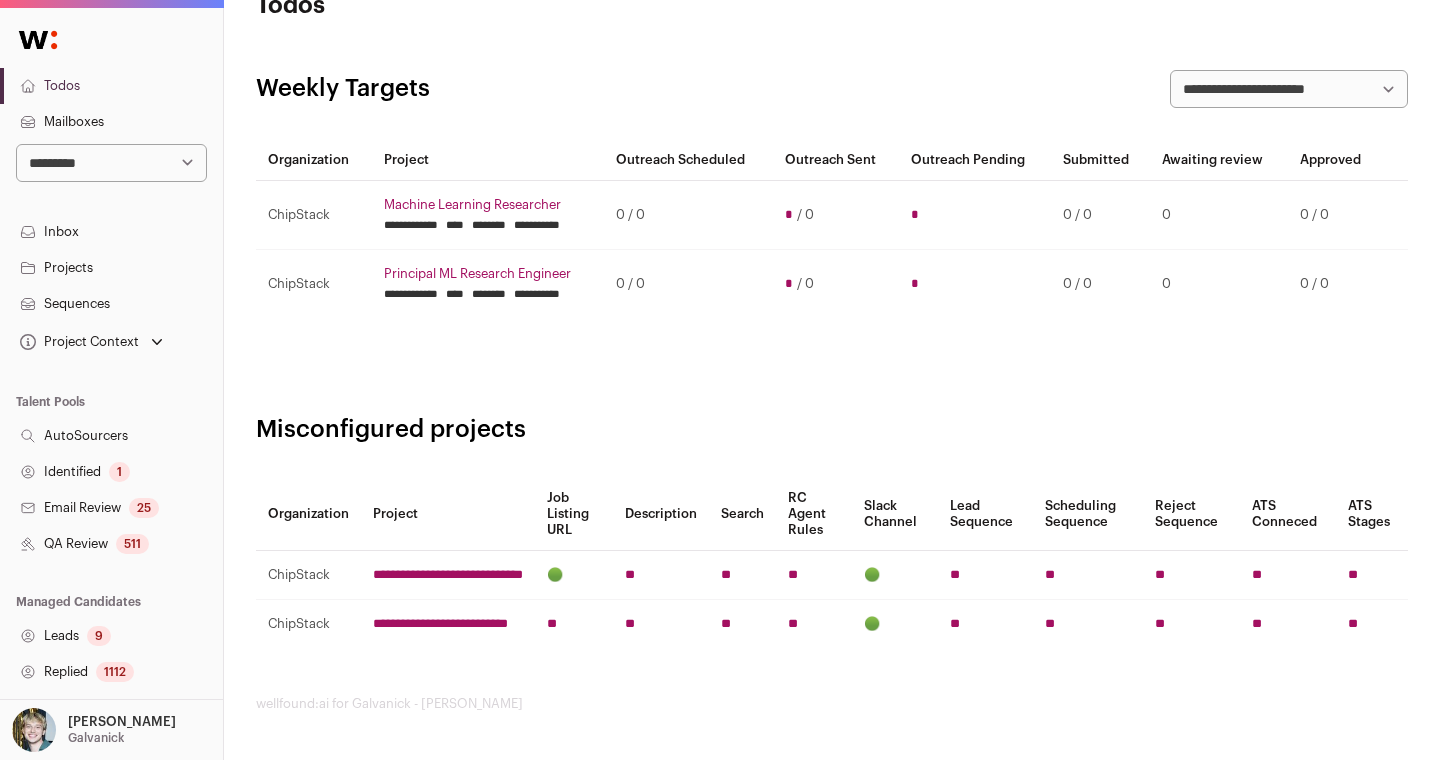 scroll, scrollTop: 0, scrollLeft: 0, axis: both 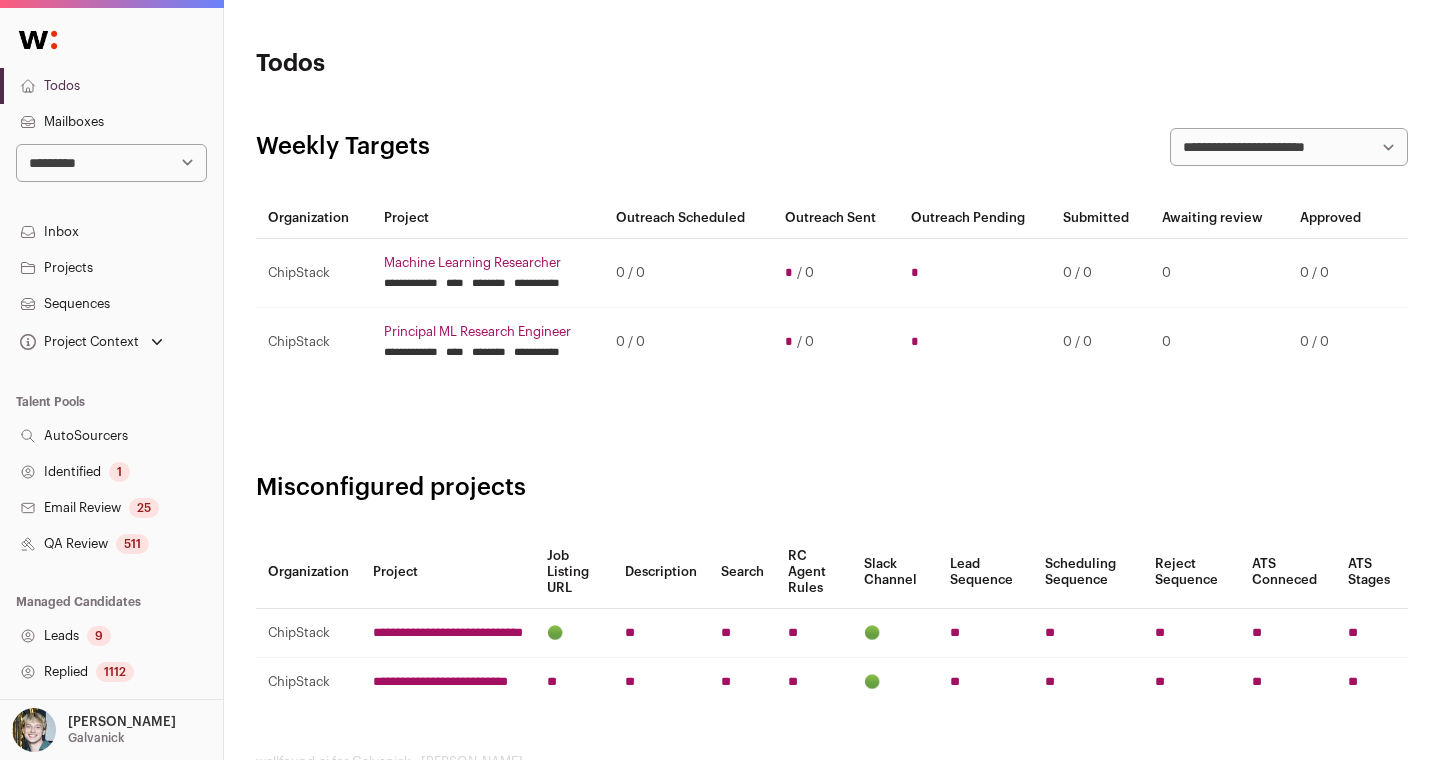 click on "Principal ML Research Engineer" at bounding box center (488, 332) 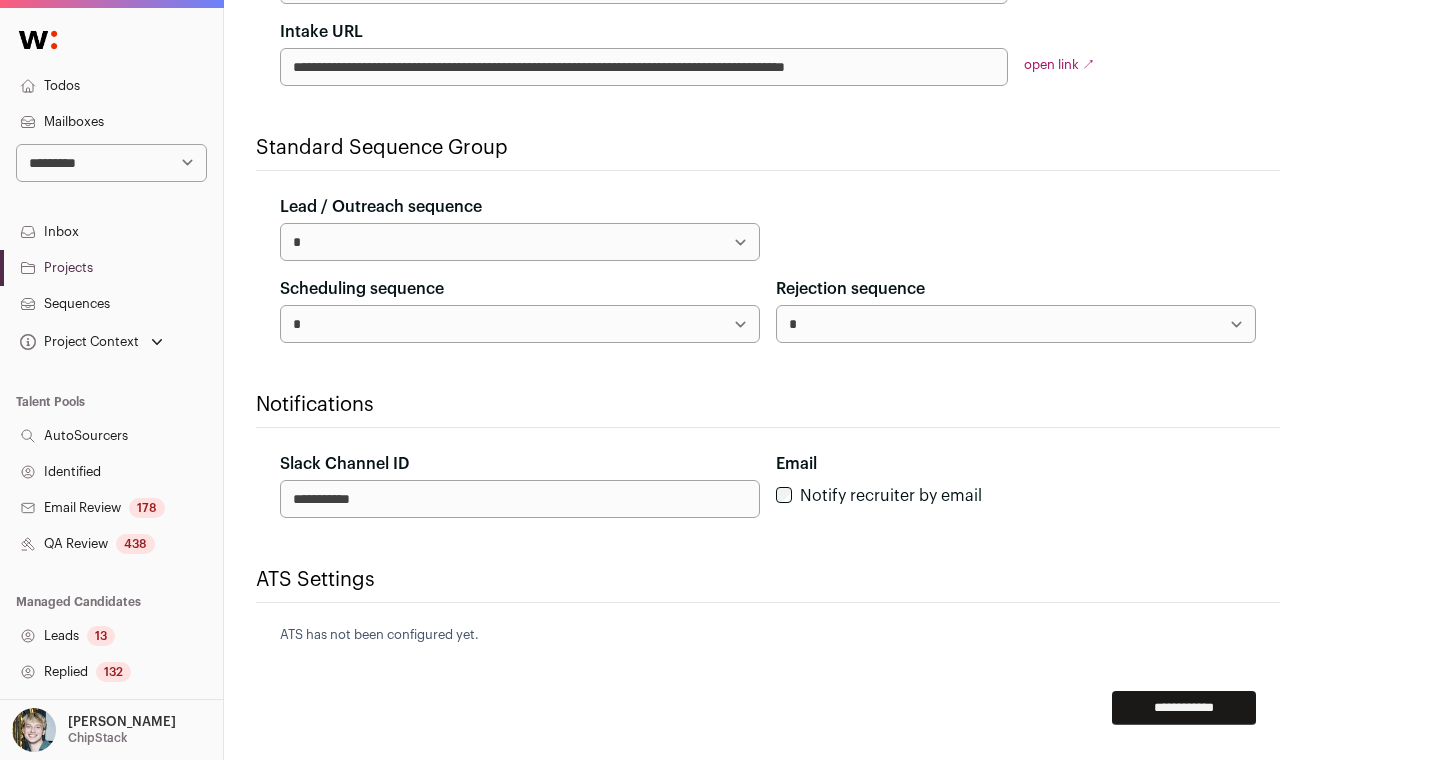 scroll, scrollTop: 689, scrollLeft: 0, axis: vertical 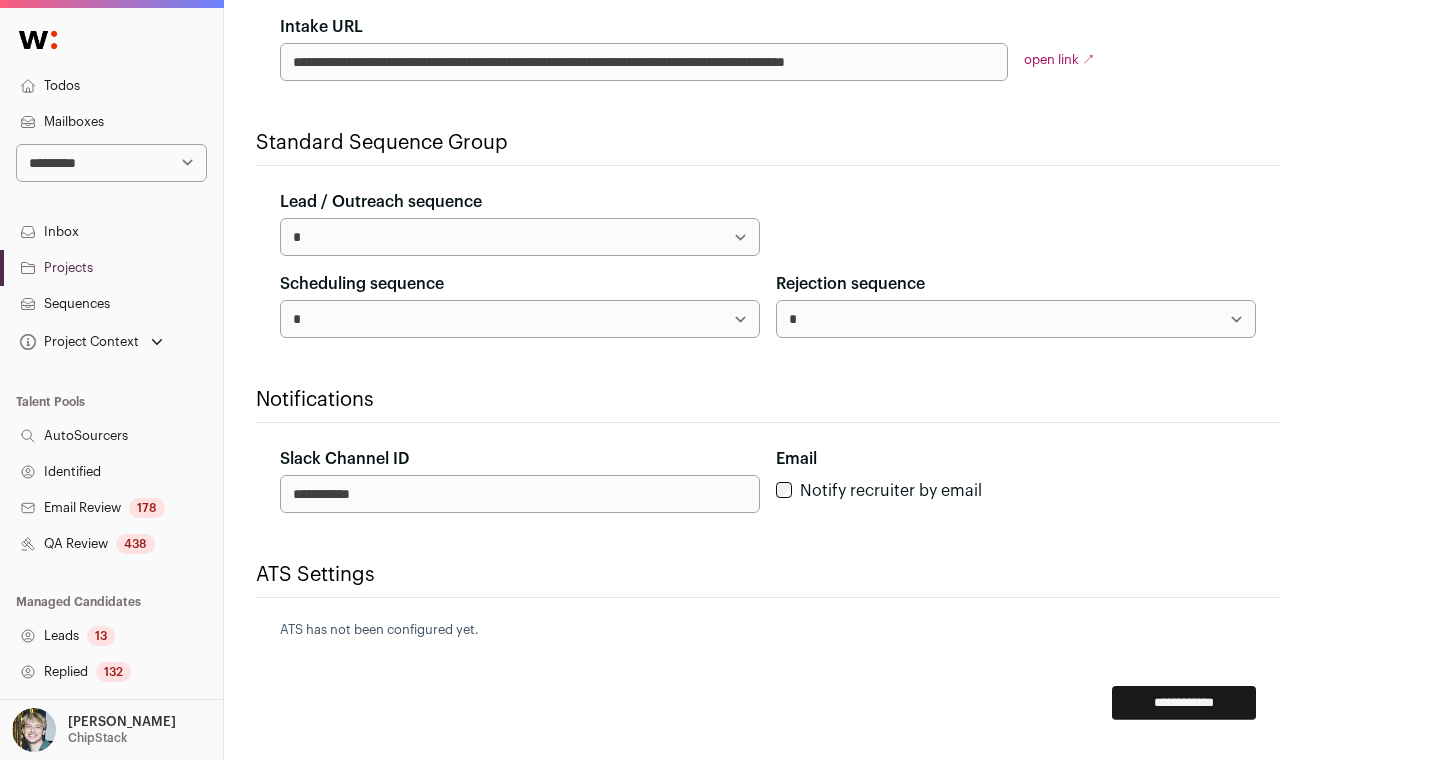 click on "**********" at bounding box center [520, 237] 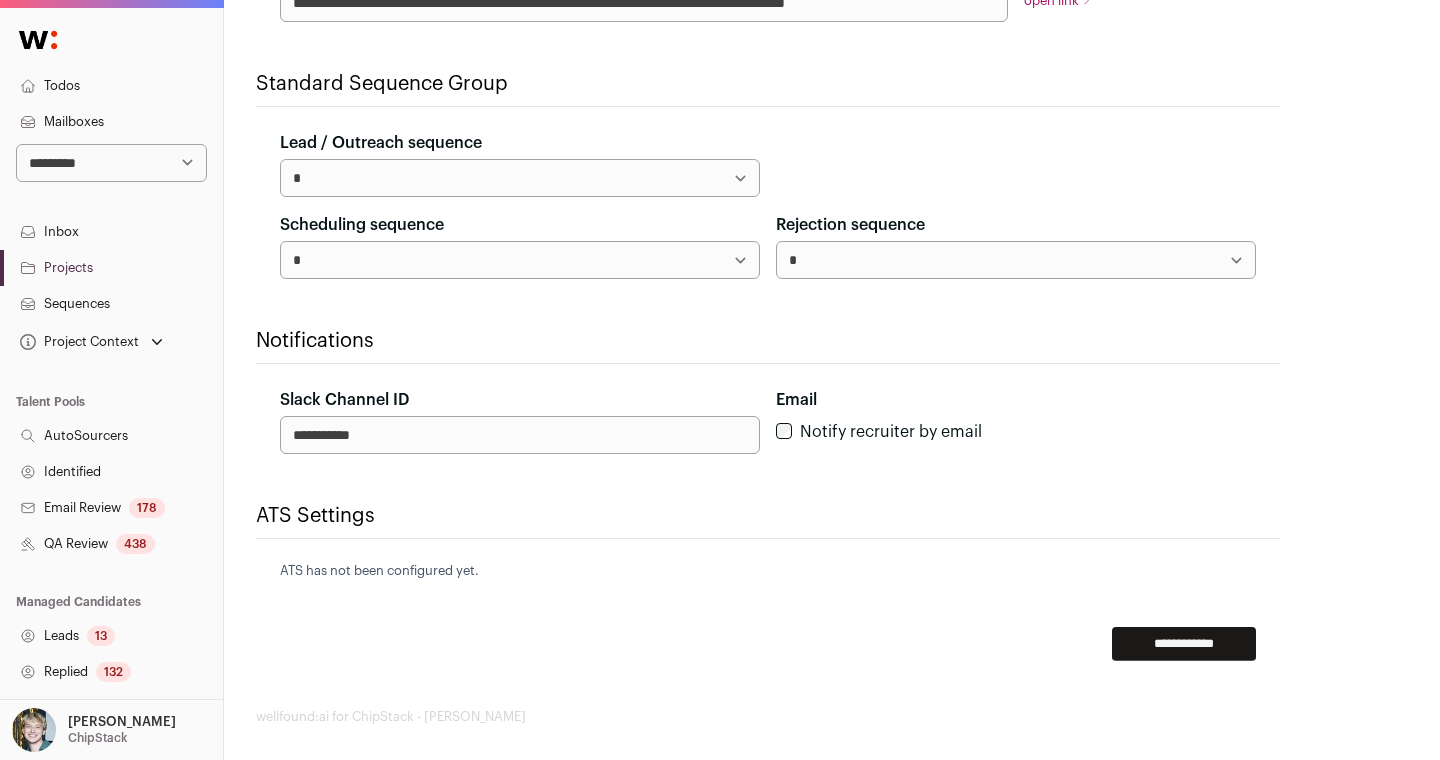 scroll, scrollTop: 0, scrollLeft: 0, axis: both 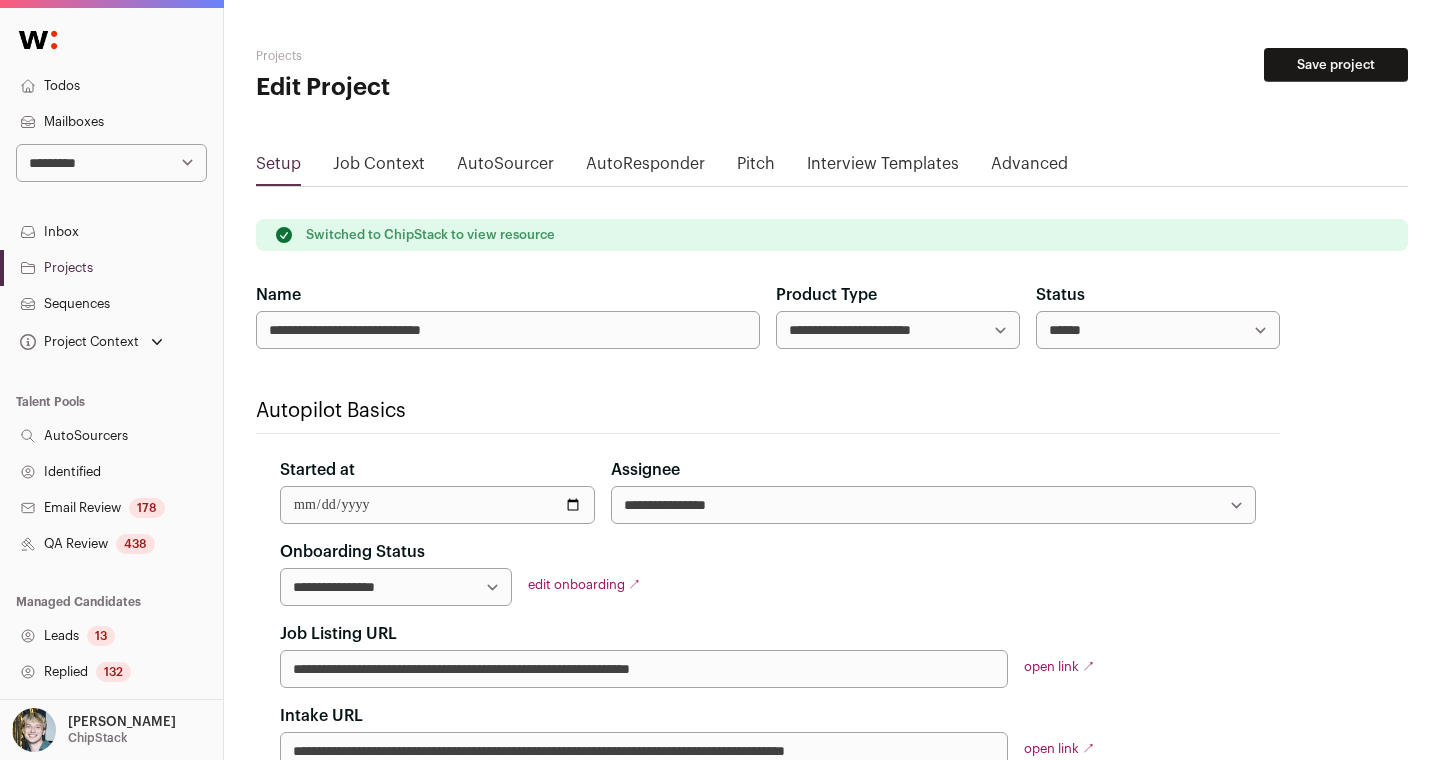 click on "Job Context" at bounding box center [379, 168] 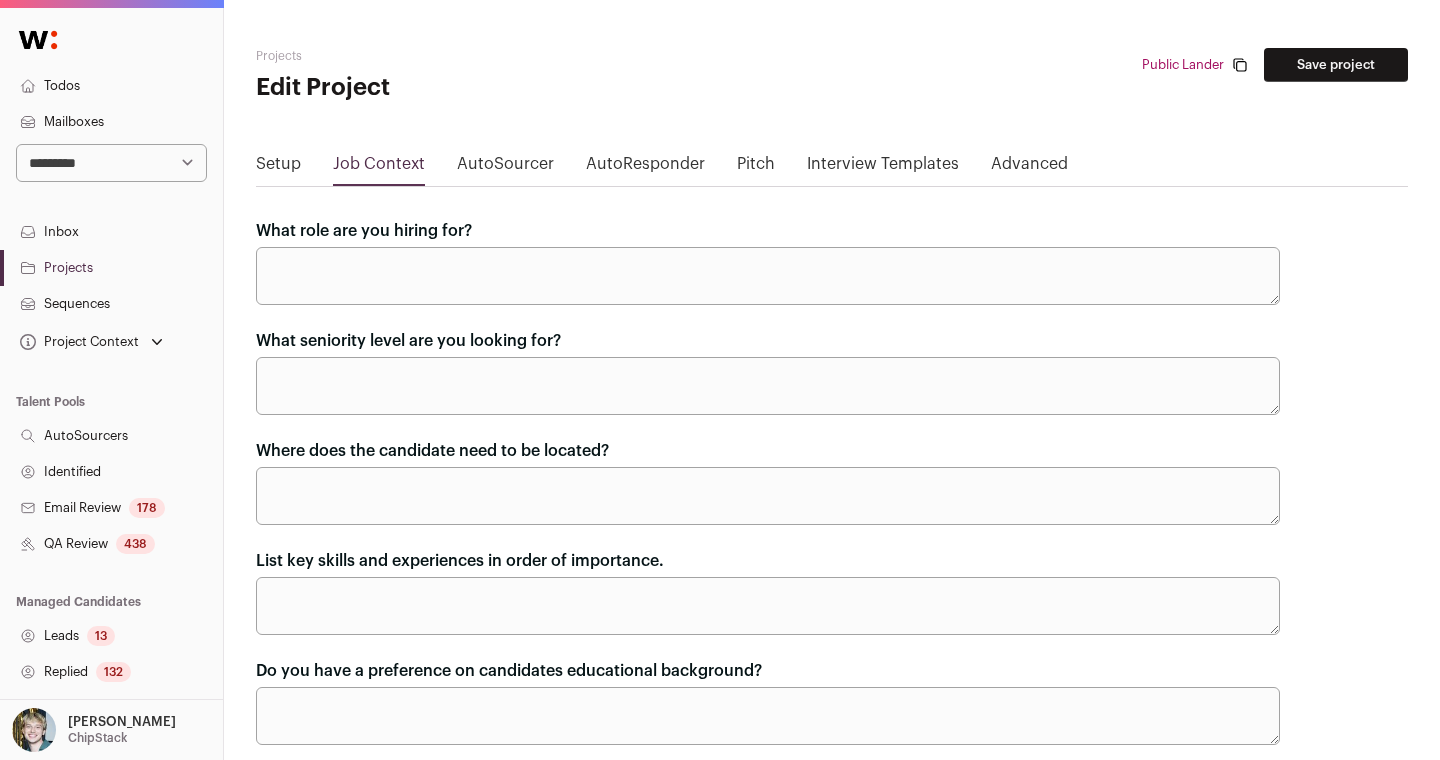 click on "AutoSourcer" at bounding box center [505, 168] 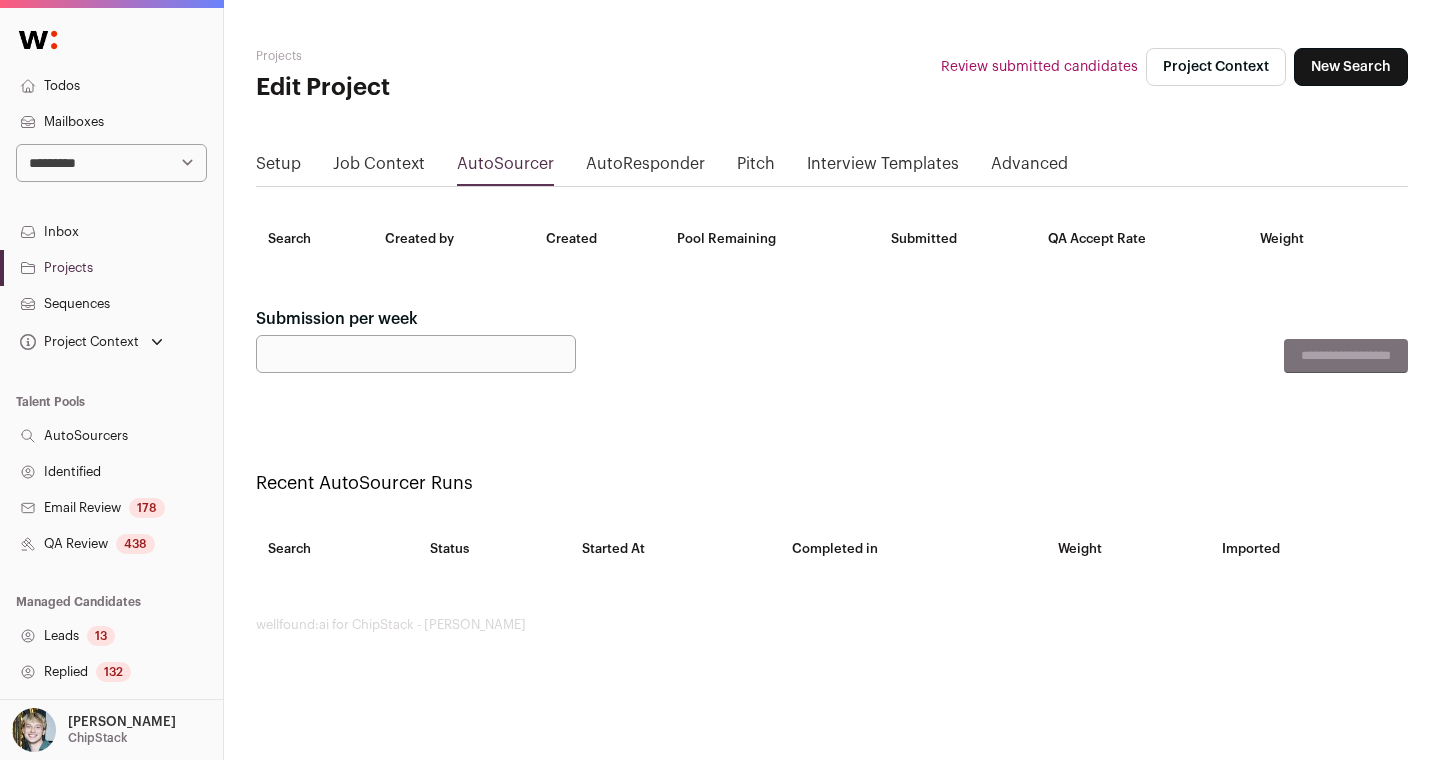 click on "Setup" at bounding box center (278, 168) 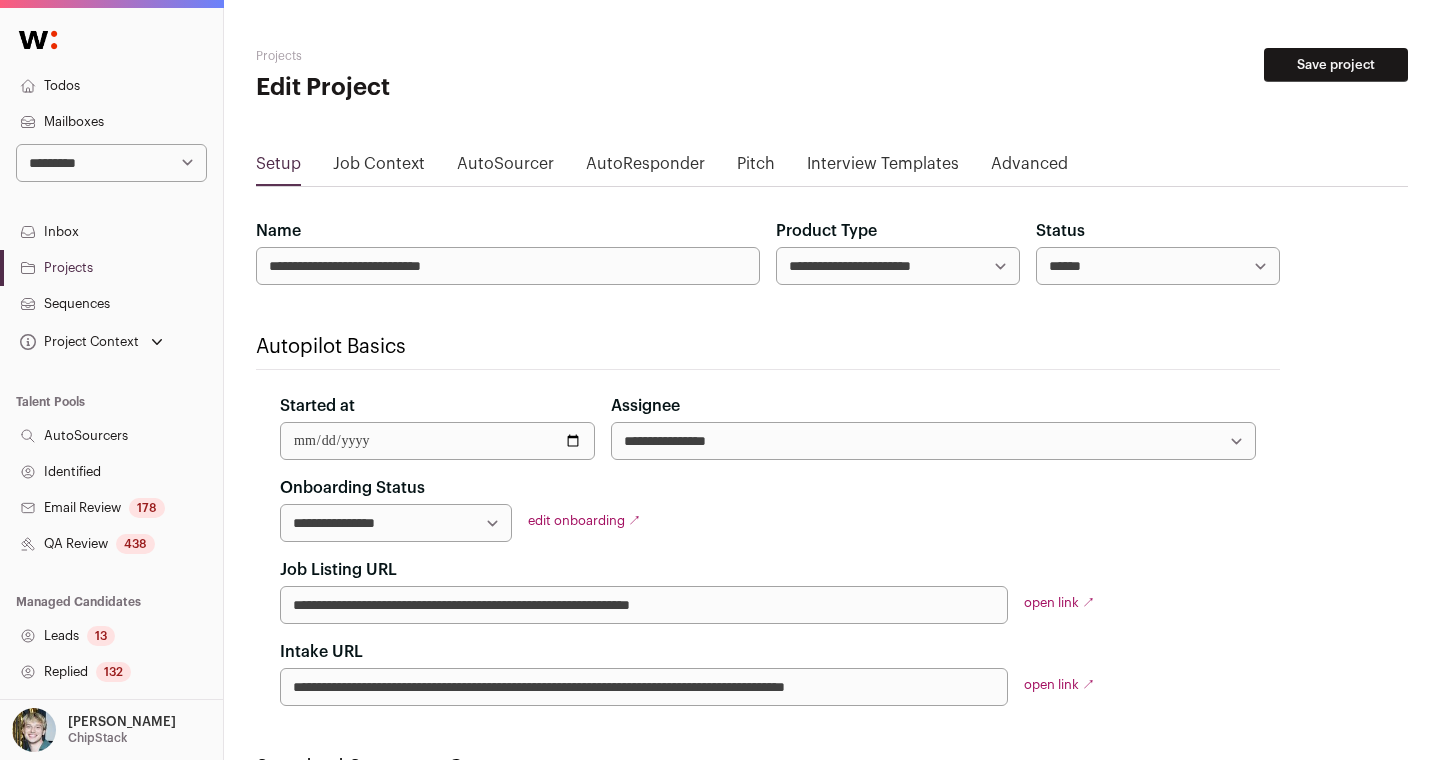 scroll, scrollTop: 355, scrollLeft: 0, axis: vertical 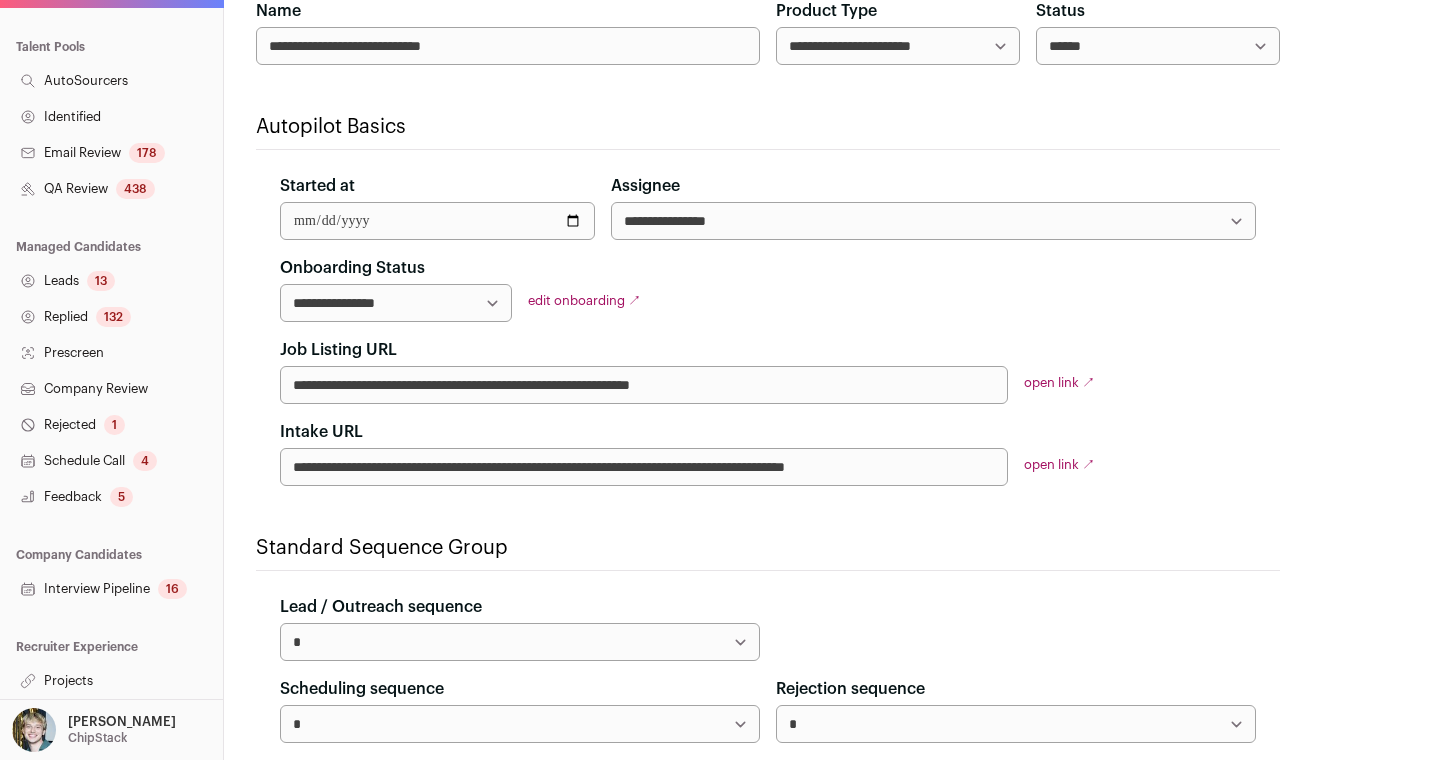 click on "Projects" at bounding box center [111, 681] 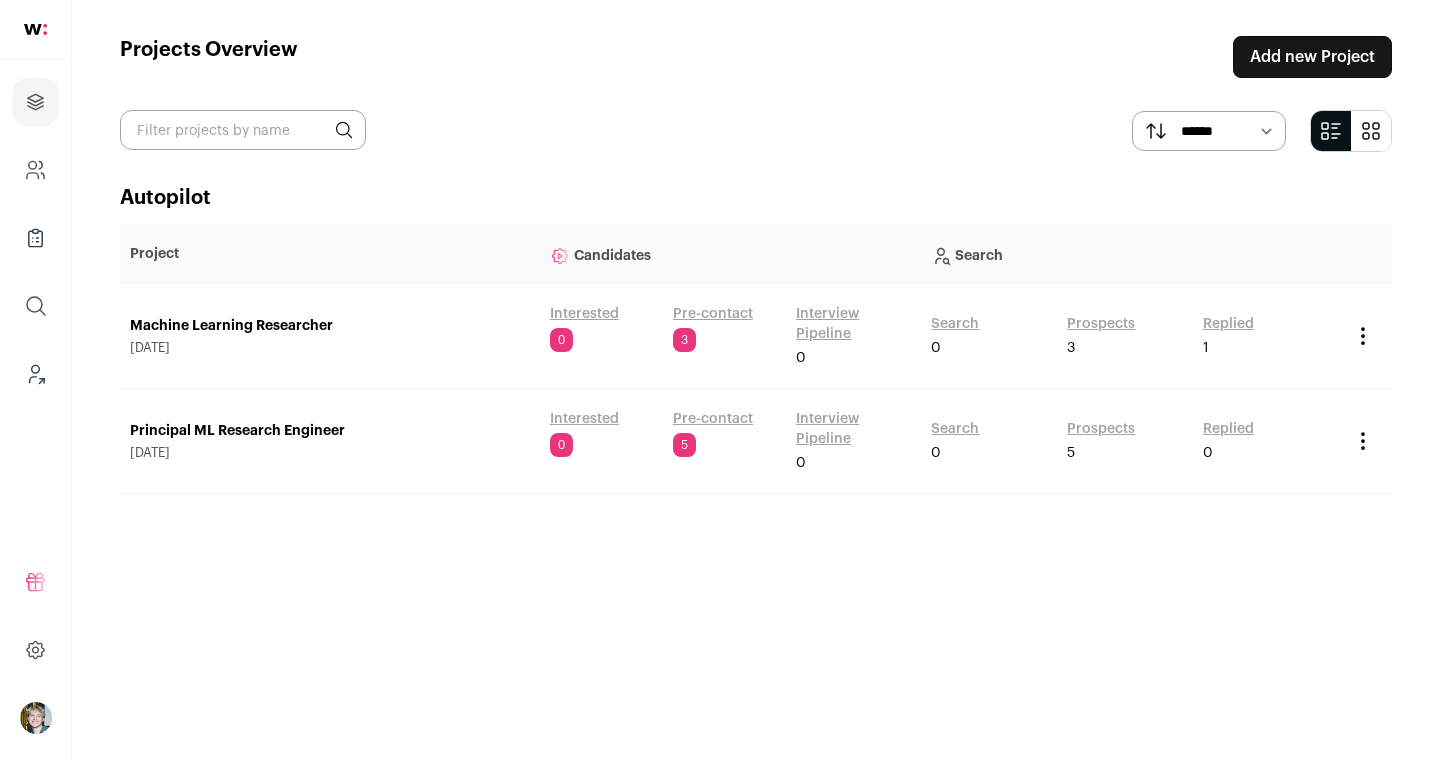 scroll, scrollTop: 0, scrollLeft: 0, axis: both 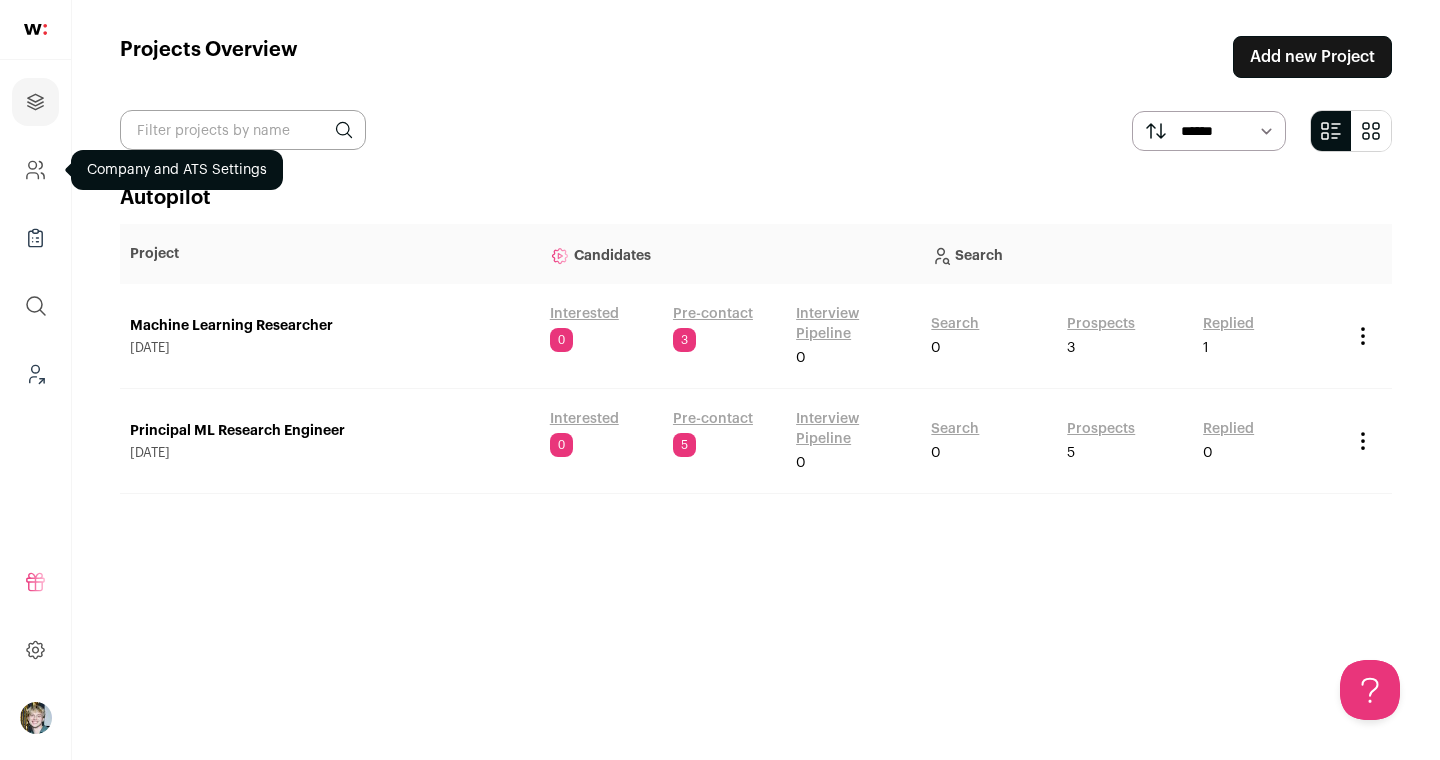 click 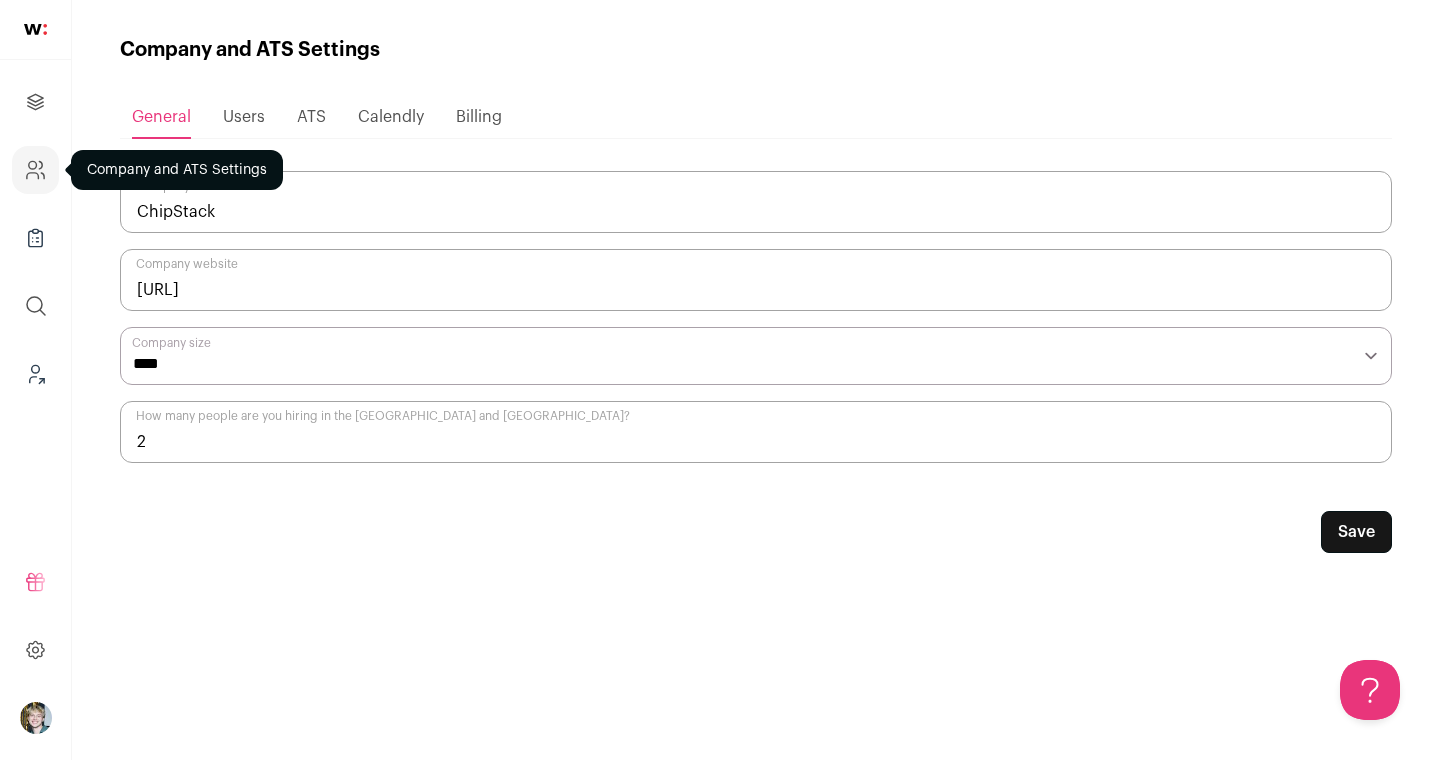 scroll, scrollTop: 0, scrollLeft: 0, axis: both 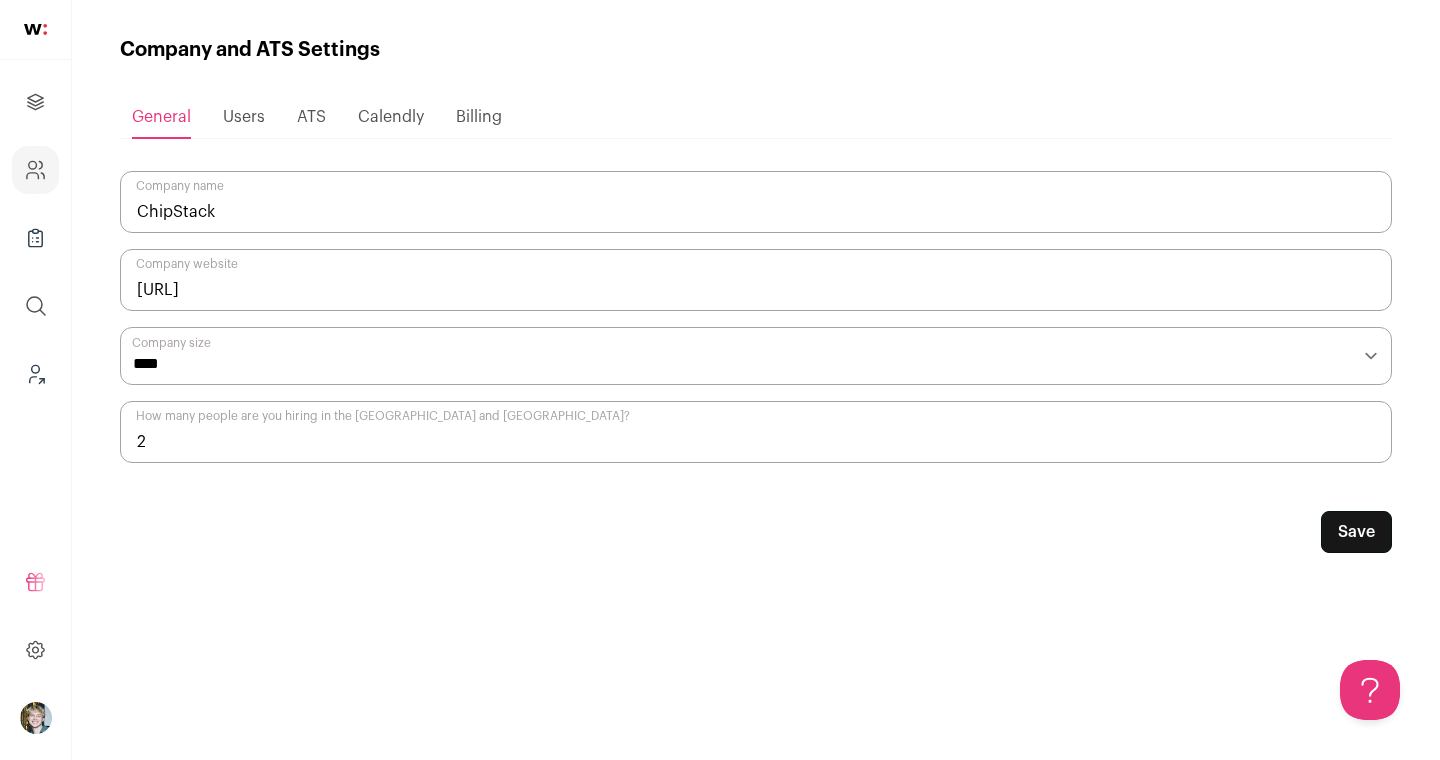 click on "Users" at bounding box center [244, 117] 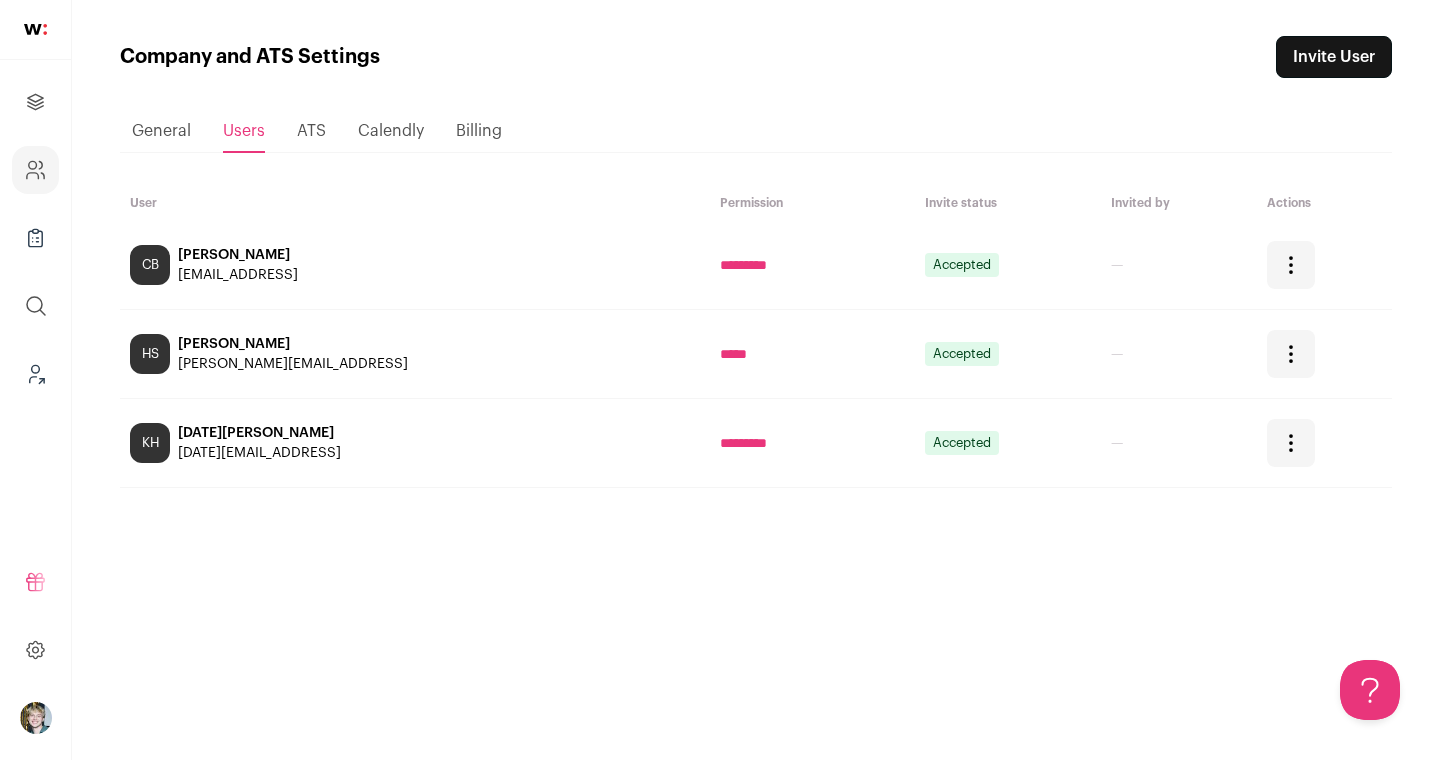 scroll, scrollTop: 0, scrollLeft: 0, axis: both 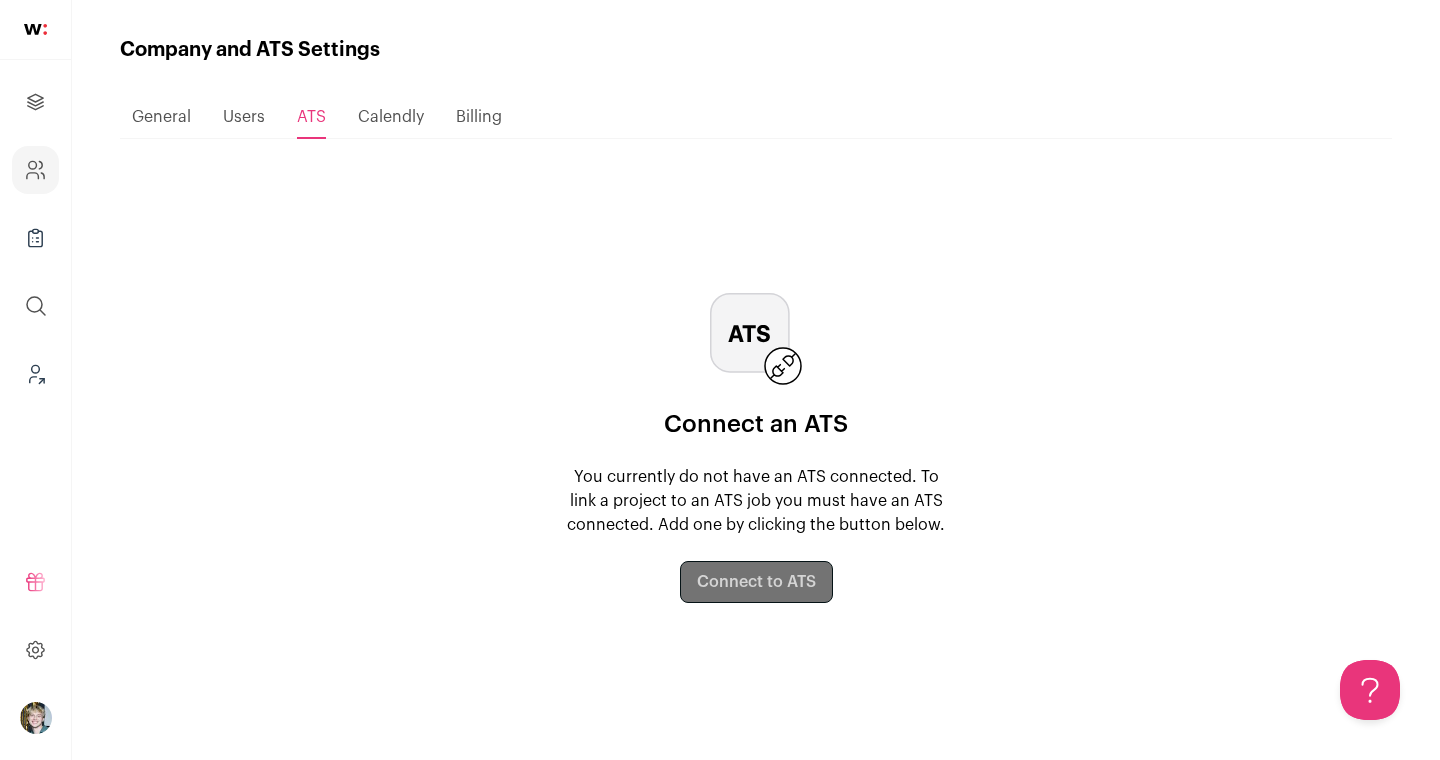click on "Calendly" at bounding box center [391, 117] 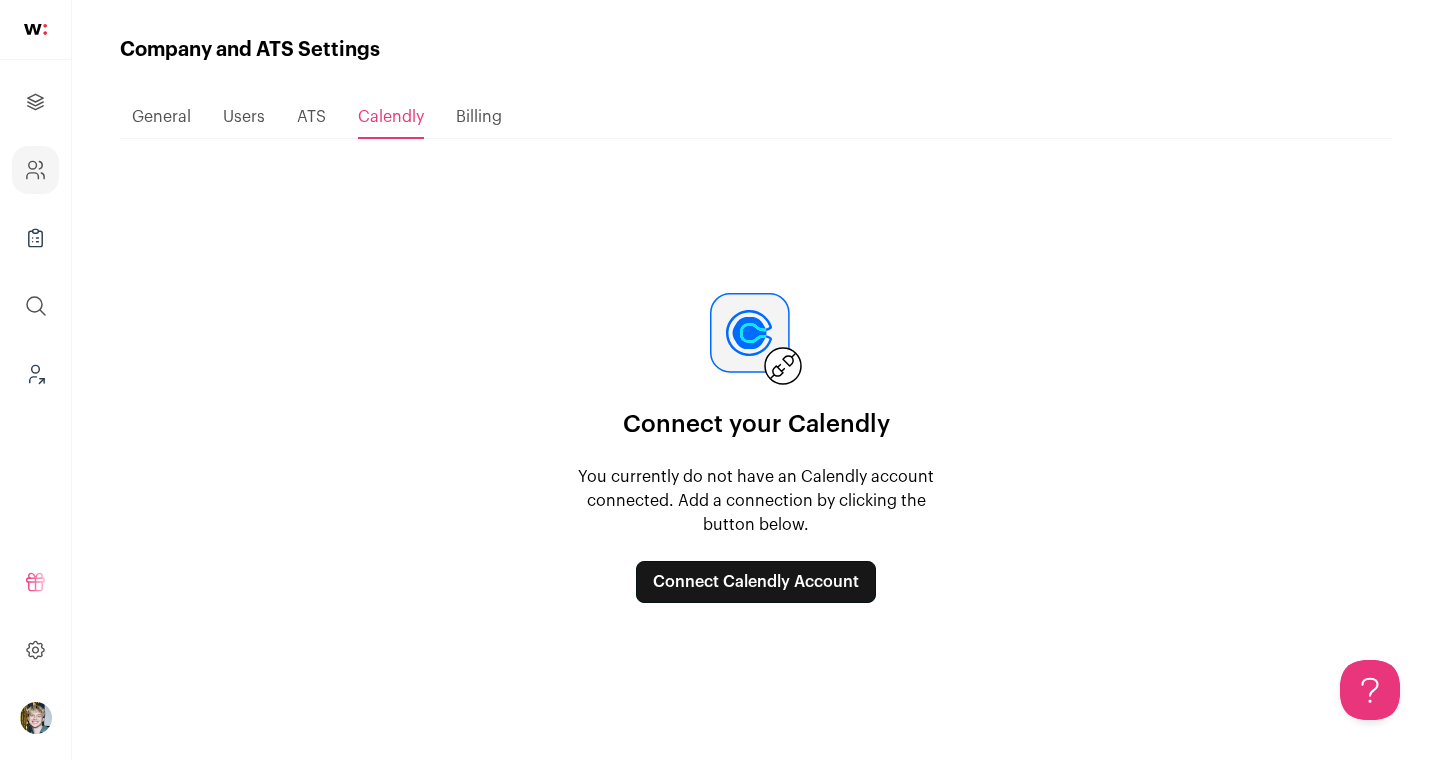 scroll, scrollTop: 0, scrollLeft: 0, axis: both 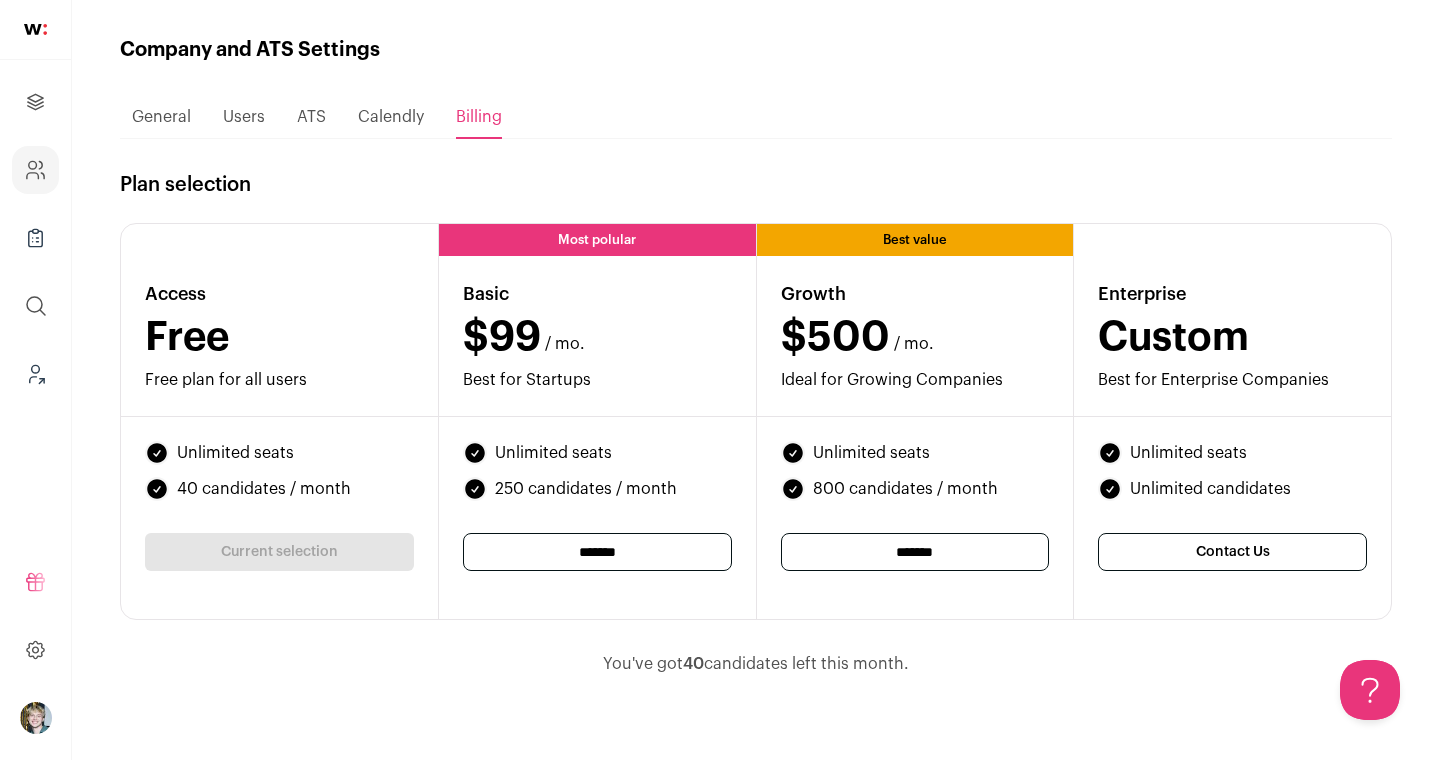 click on "General" at bounding box center [161, 117] 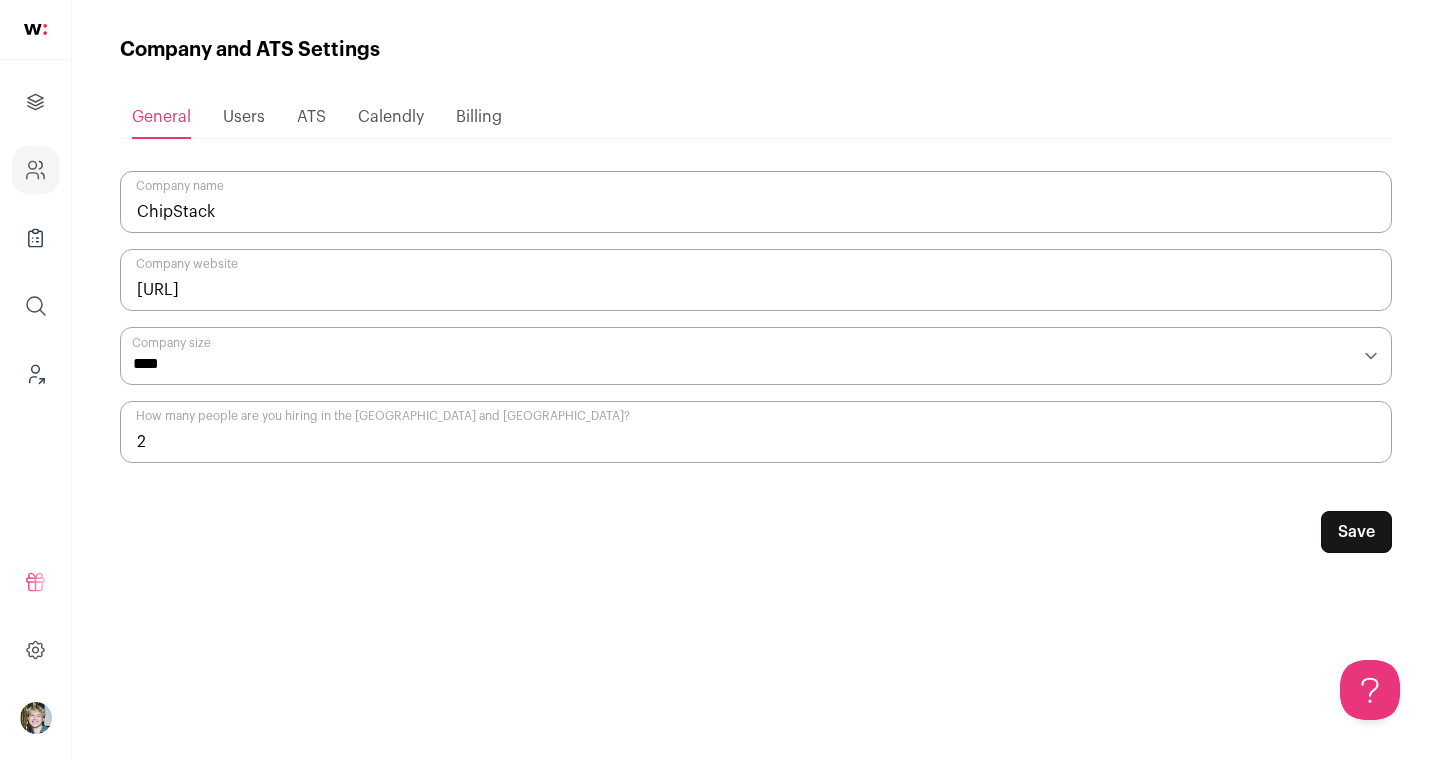 scroll, scrollTop: 0, scrollLeft: 0, axis: both 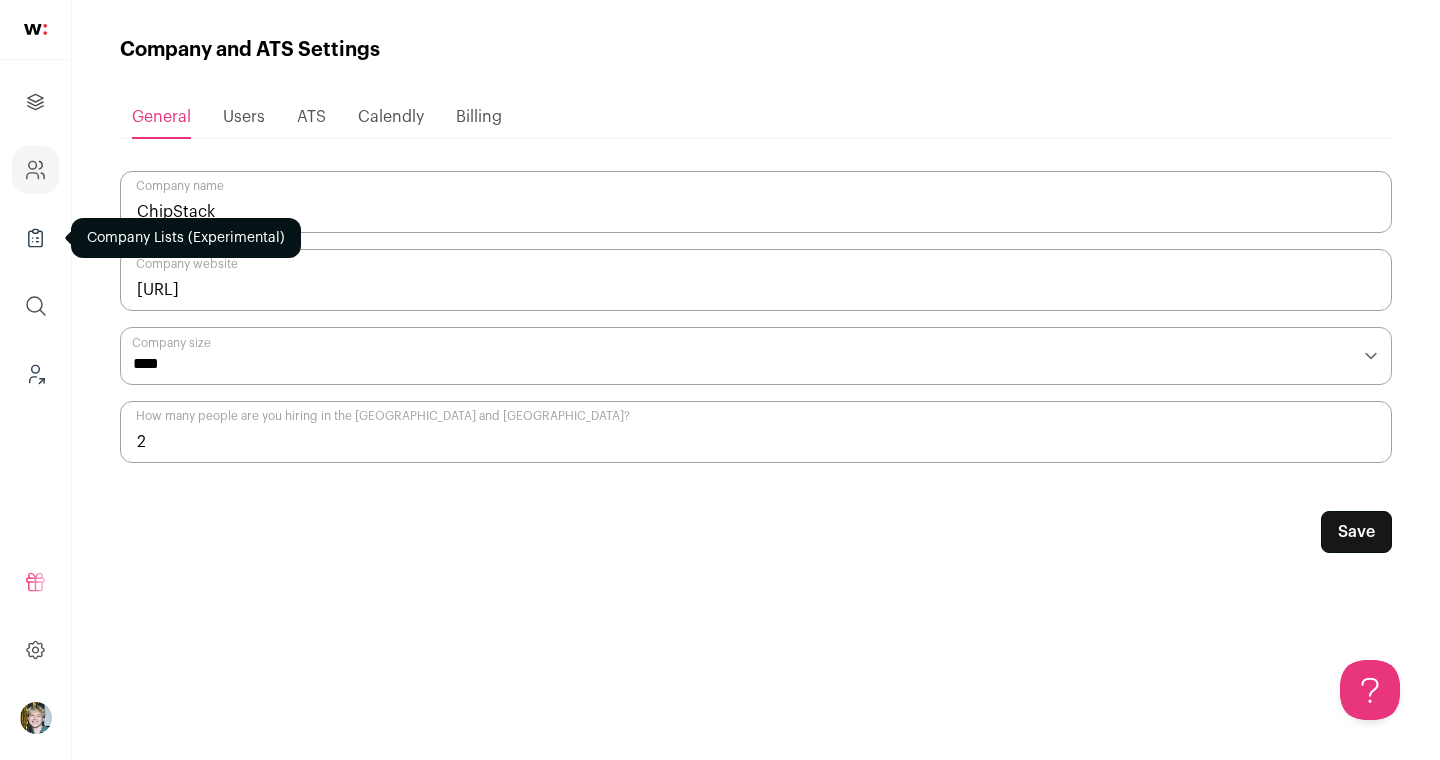 click 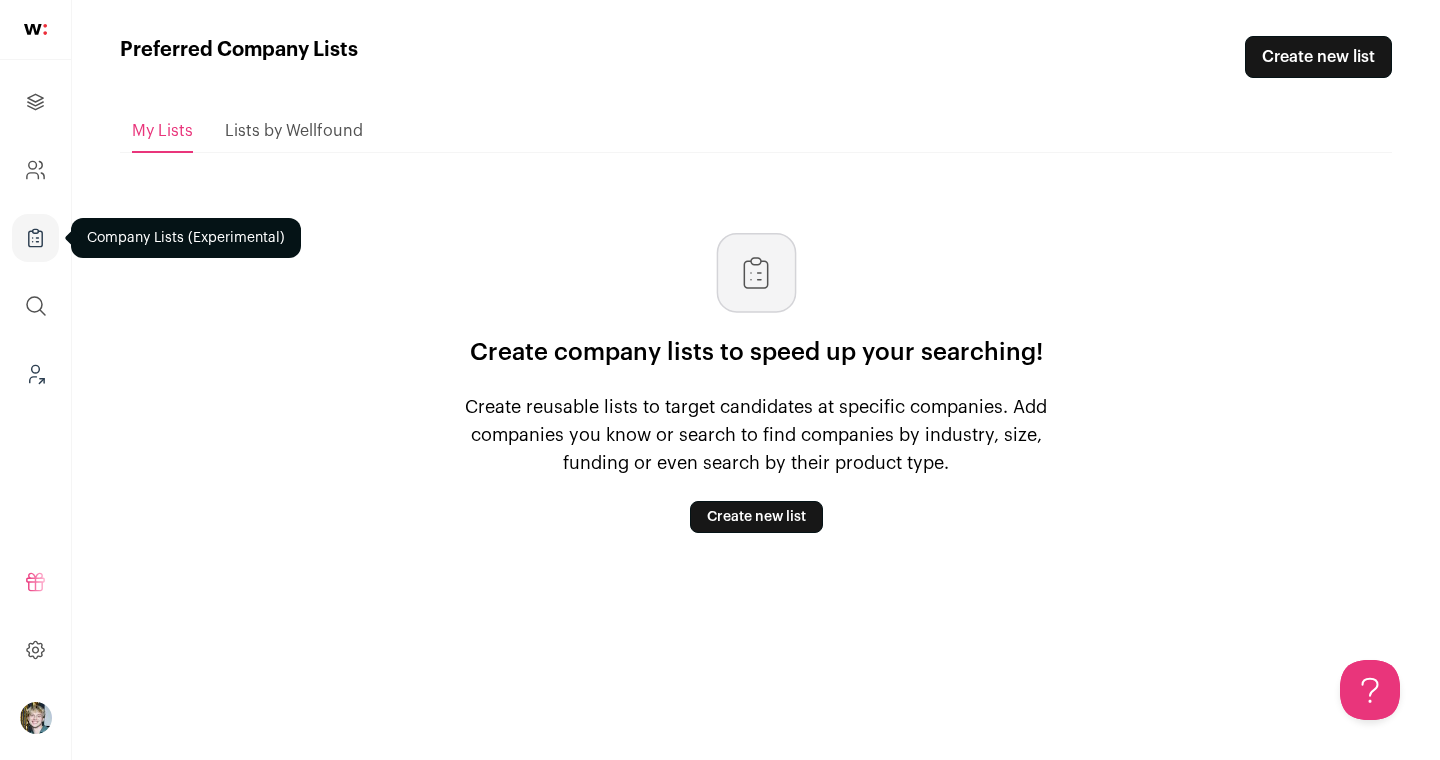 scroll, scrollTop: 0, scrollLeft: 0, axis: both 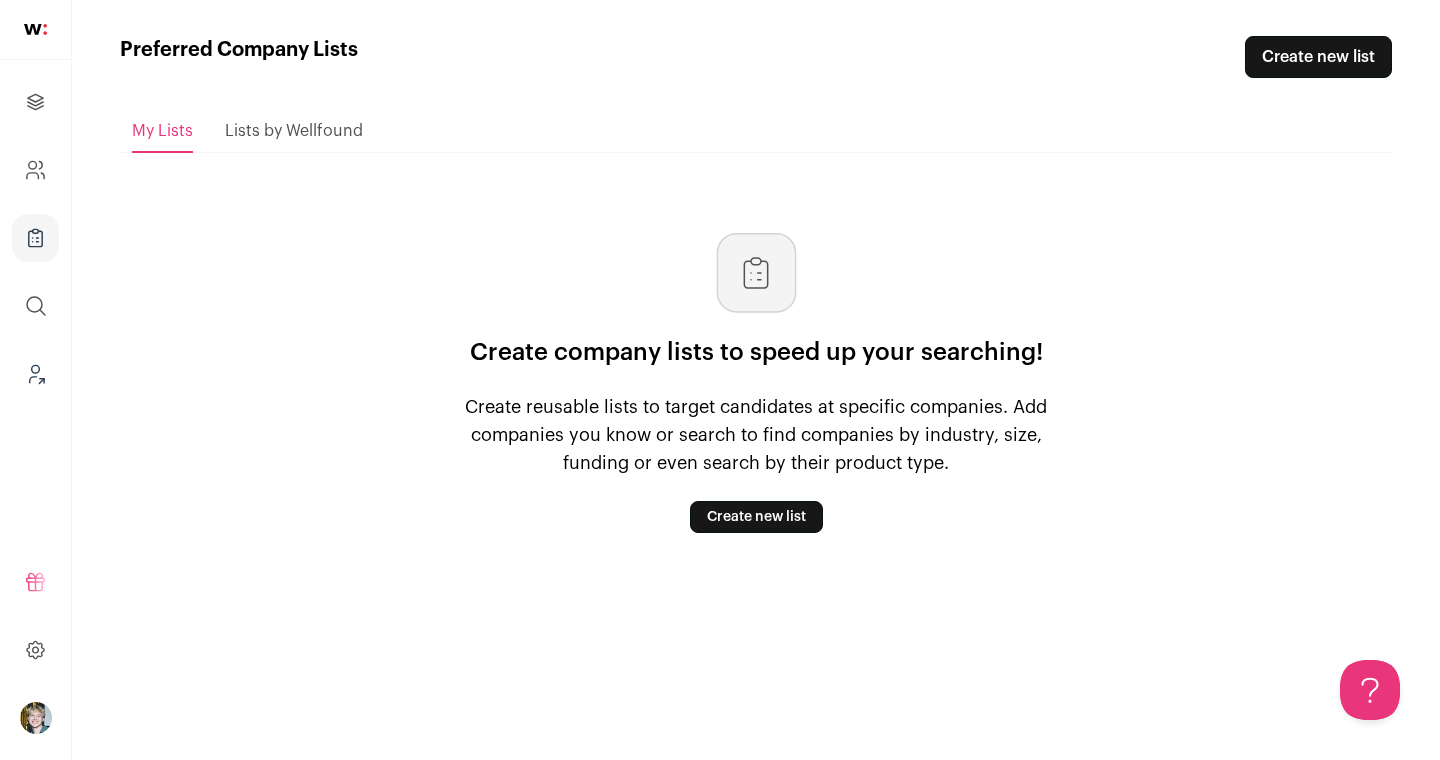 click on "Lists by Wellfound" at bounding box center [294, 131] 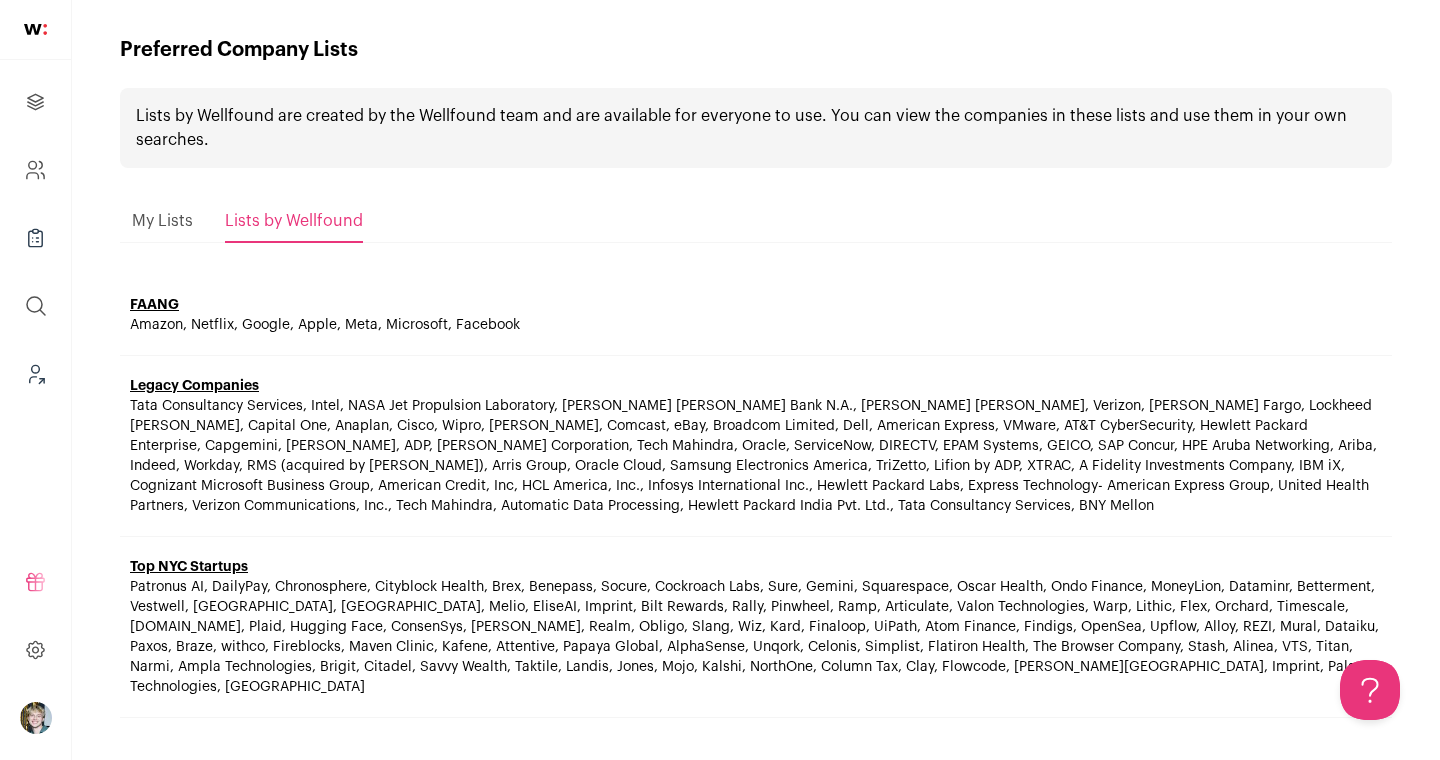 scroll, scrollTop: 0, scrollLeft: 0, axis: both 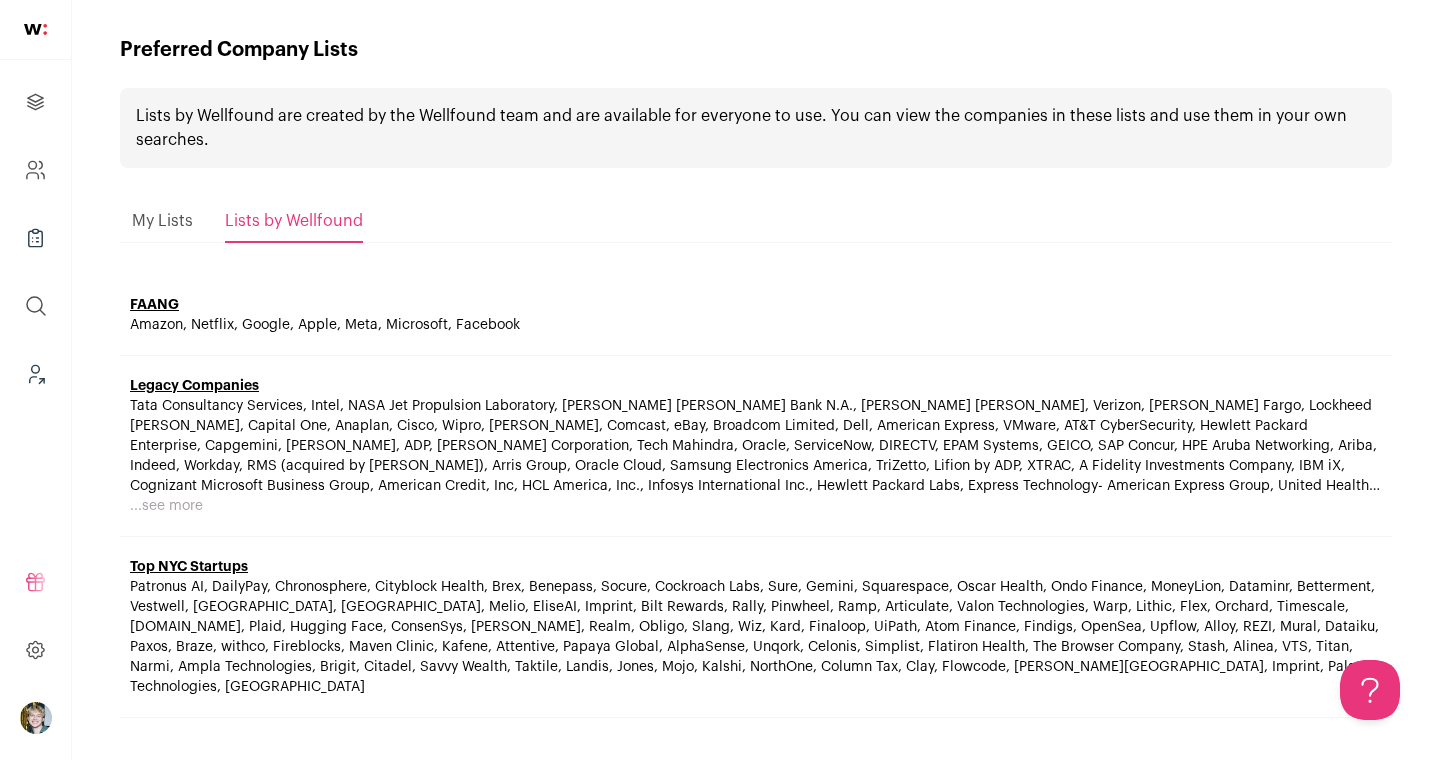 click on "My Lists" at bounding box center (162, 221) 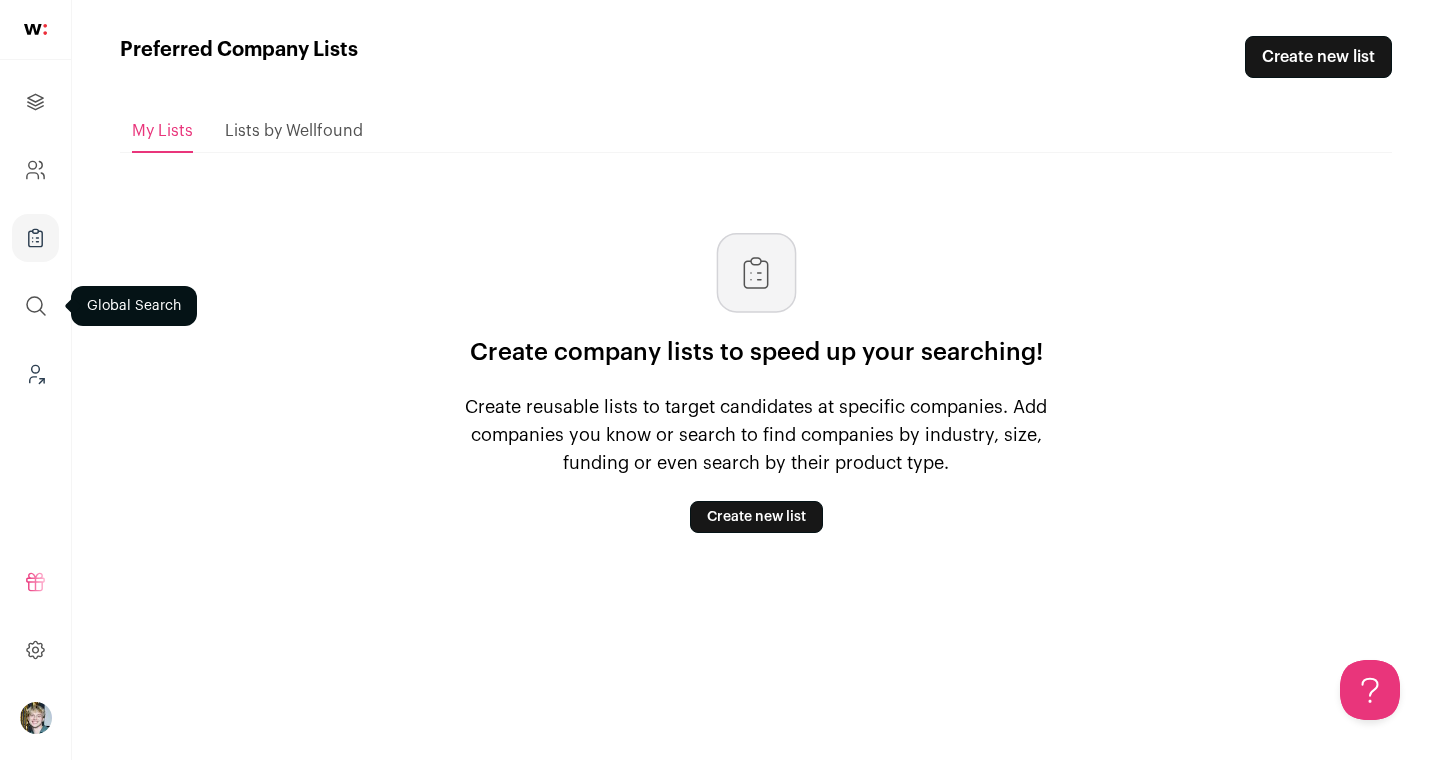 scroll, scrollTop: 0, scrollLeft: 0, axis: both 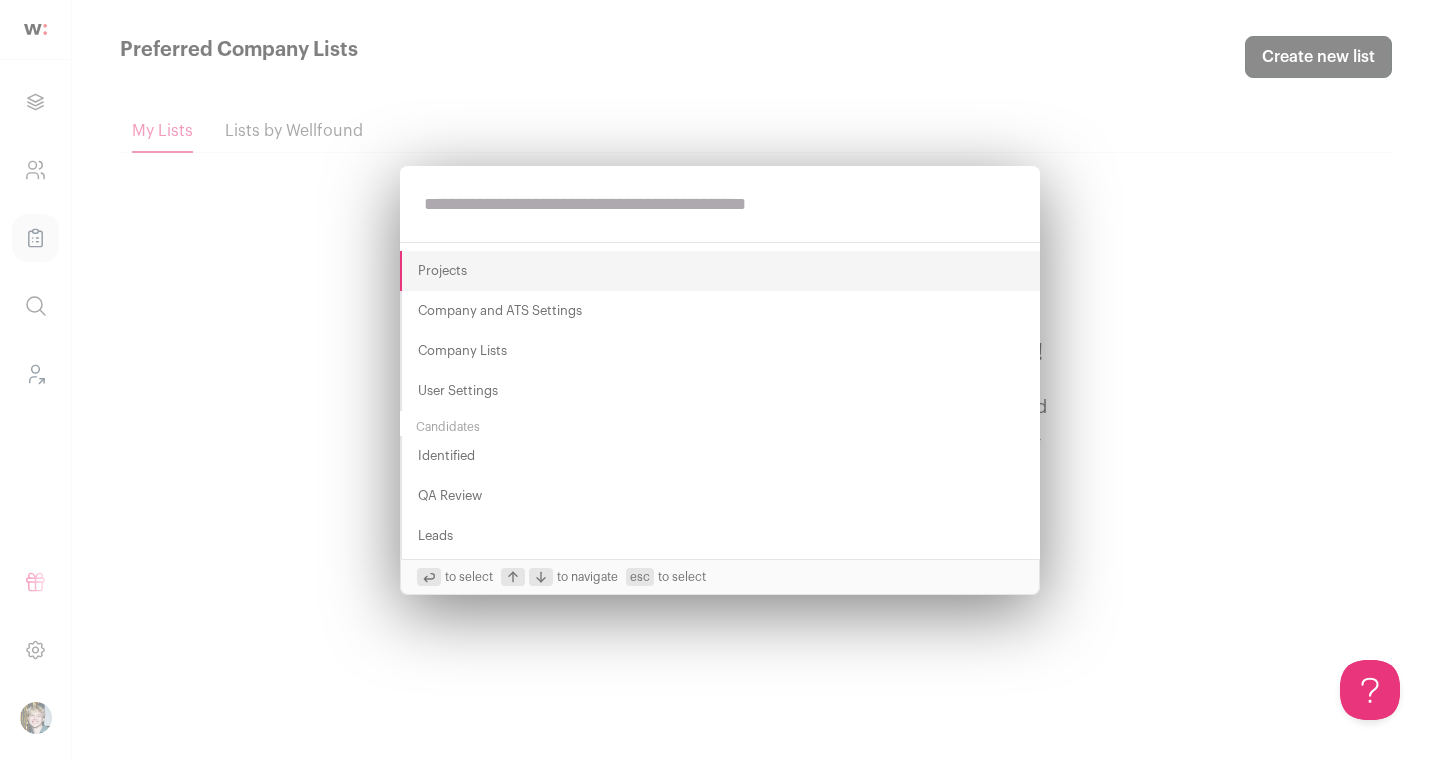 click on "Projects Company and ATS Settings Company Lists User Settings Candidates Identified QA Review Leads Replied Prescreen Schedule Call Interview Pipeline
to select
to navigate
esc
to select" at bounding box center [720, 380] 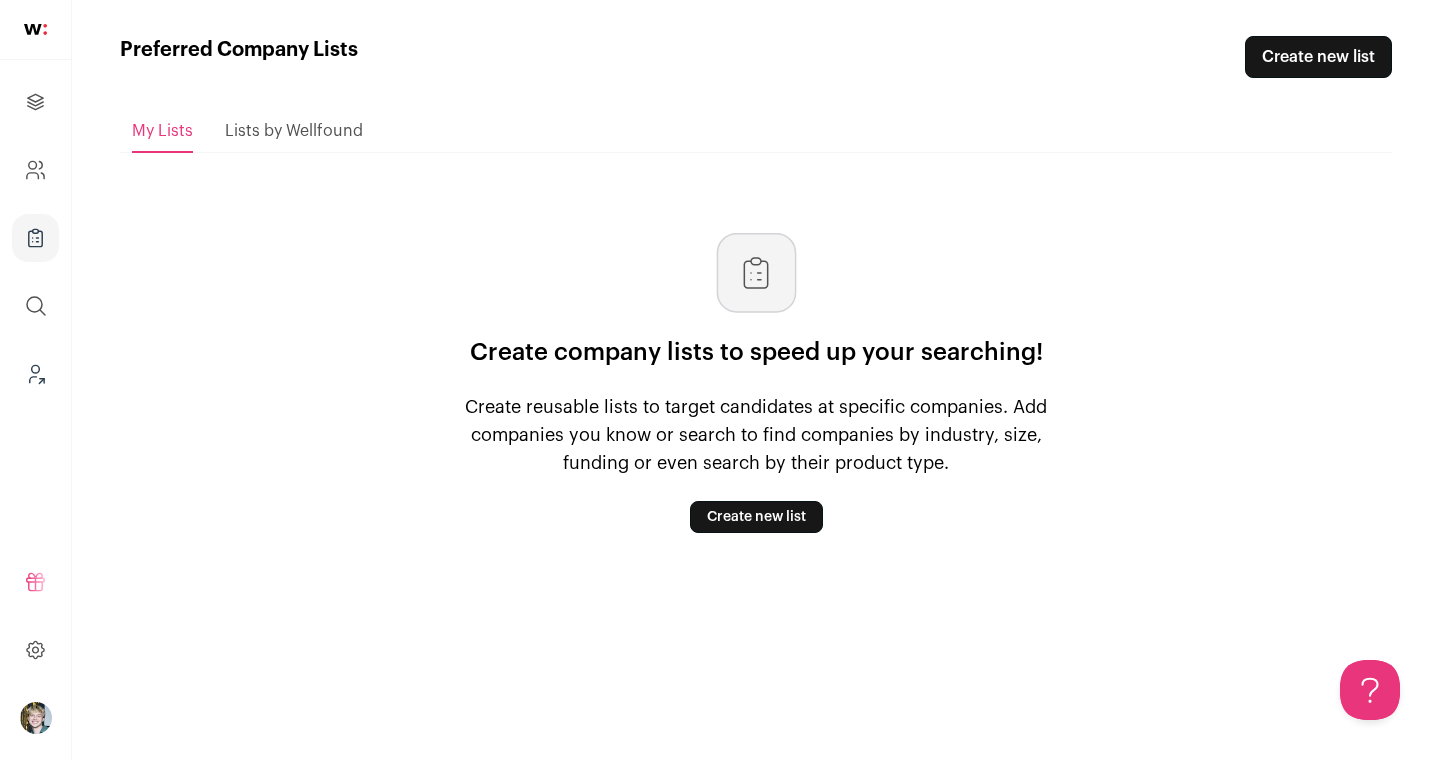 click 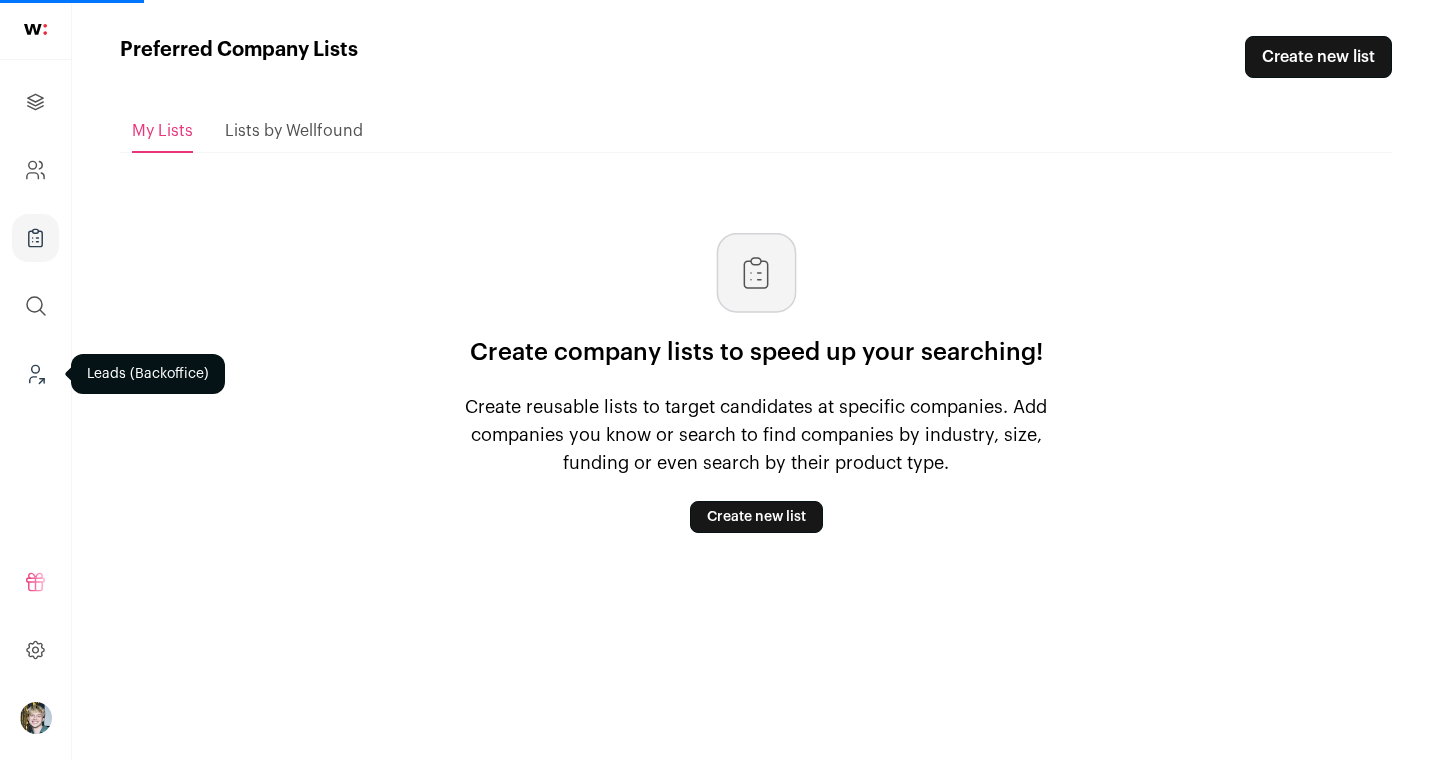 click 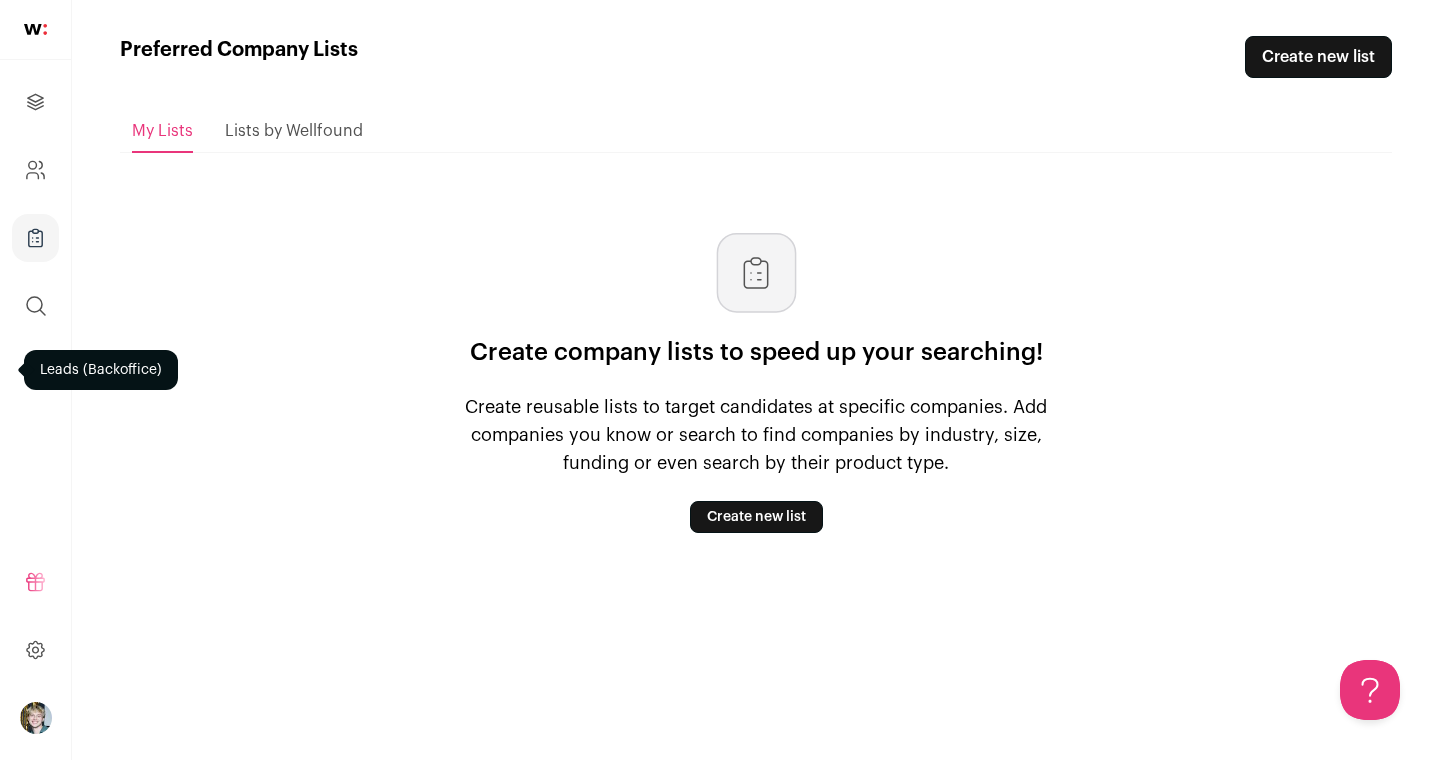 scroll, scrollTop: 0, scrollLeft: 0, axis: both 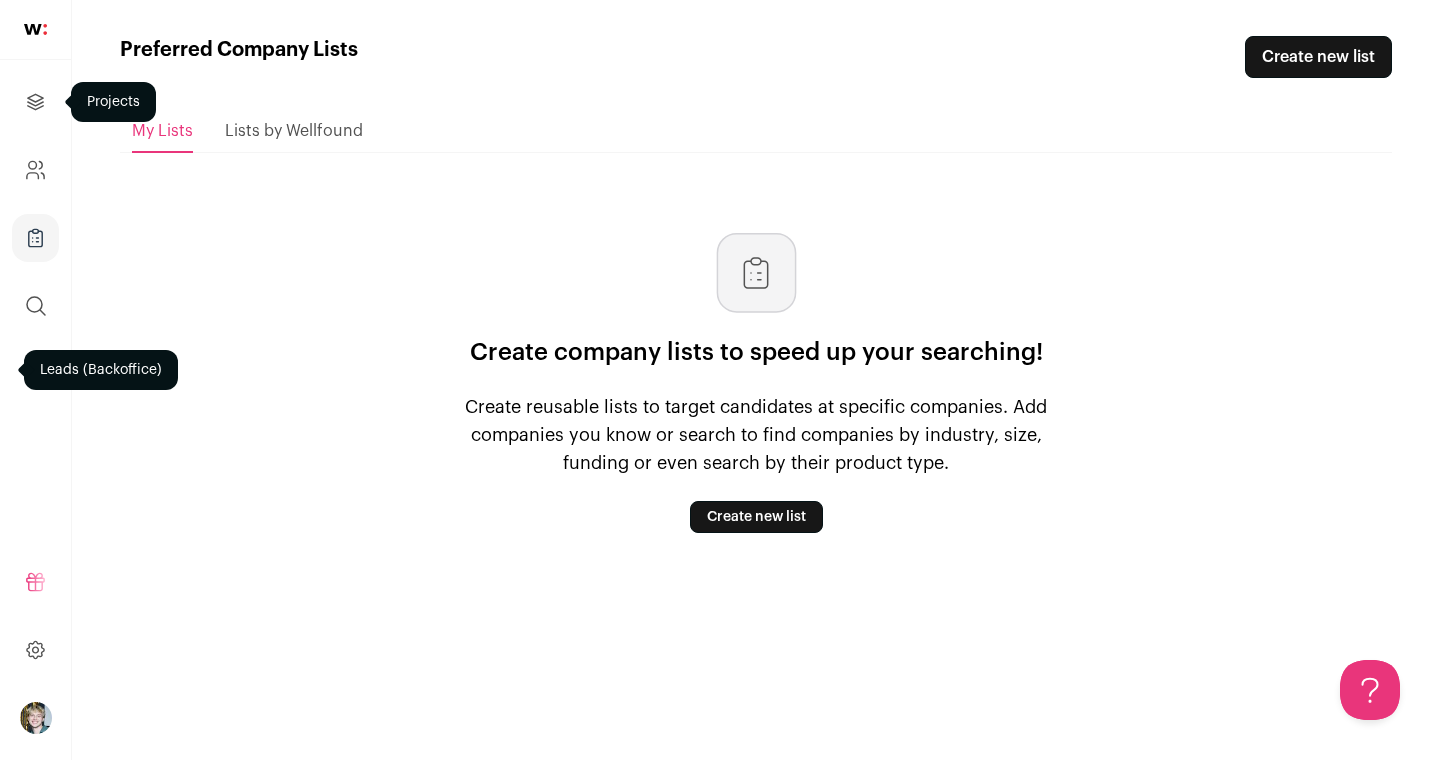 click at bounding box center [35, 102] 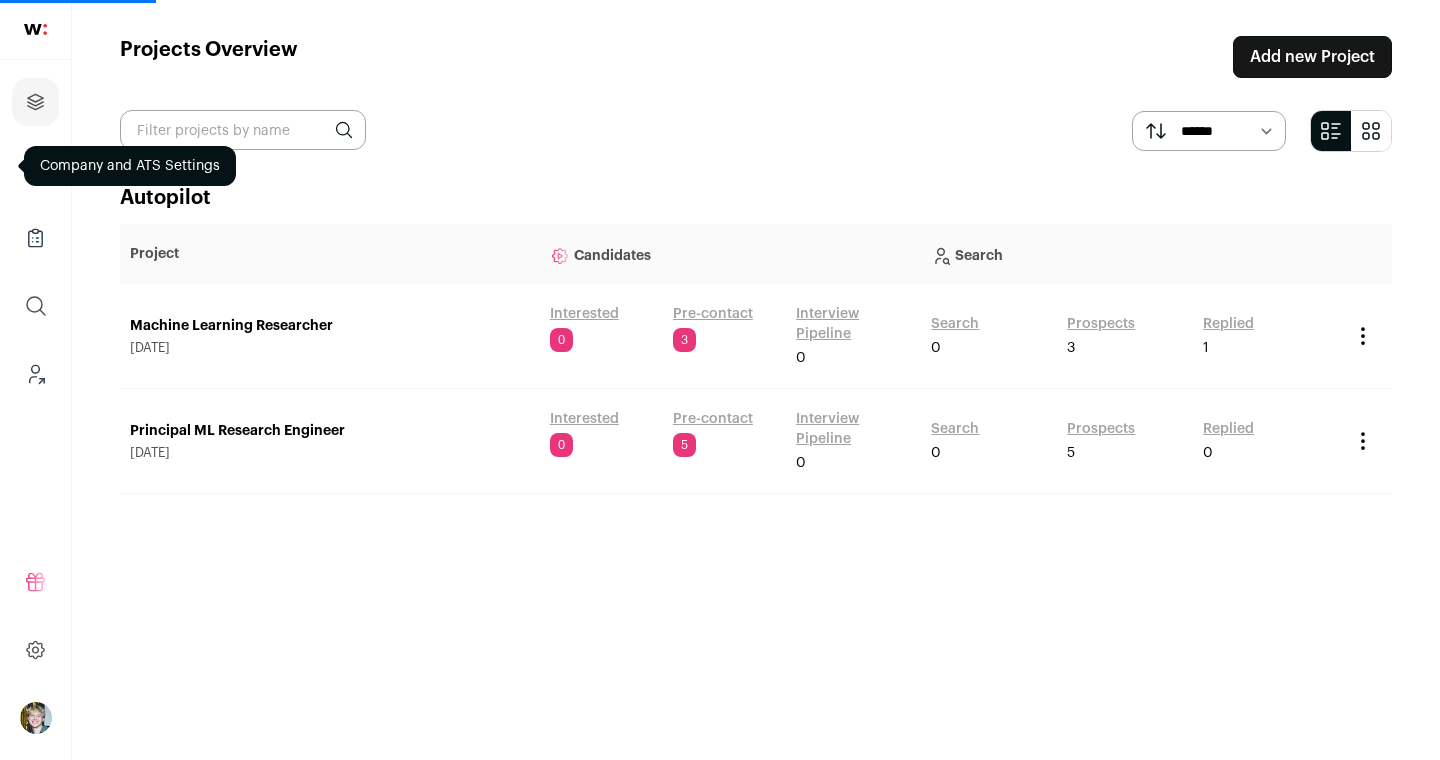 click on "Machine Learning Researcher" at bounding box center [330, 326] 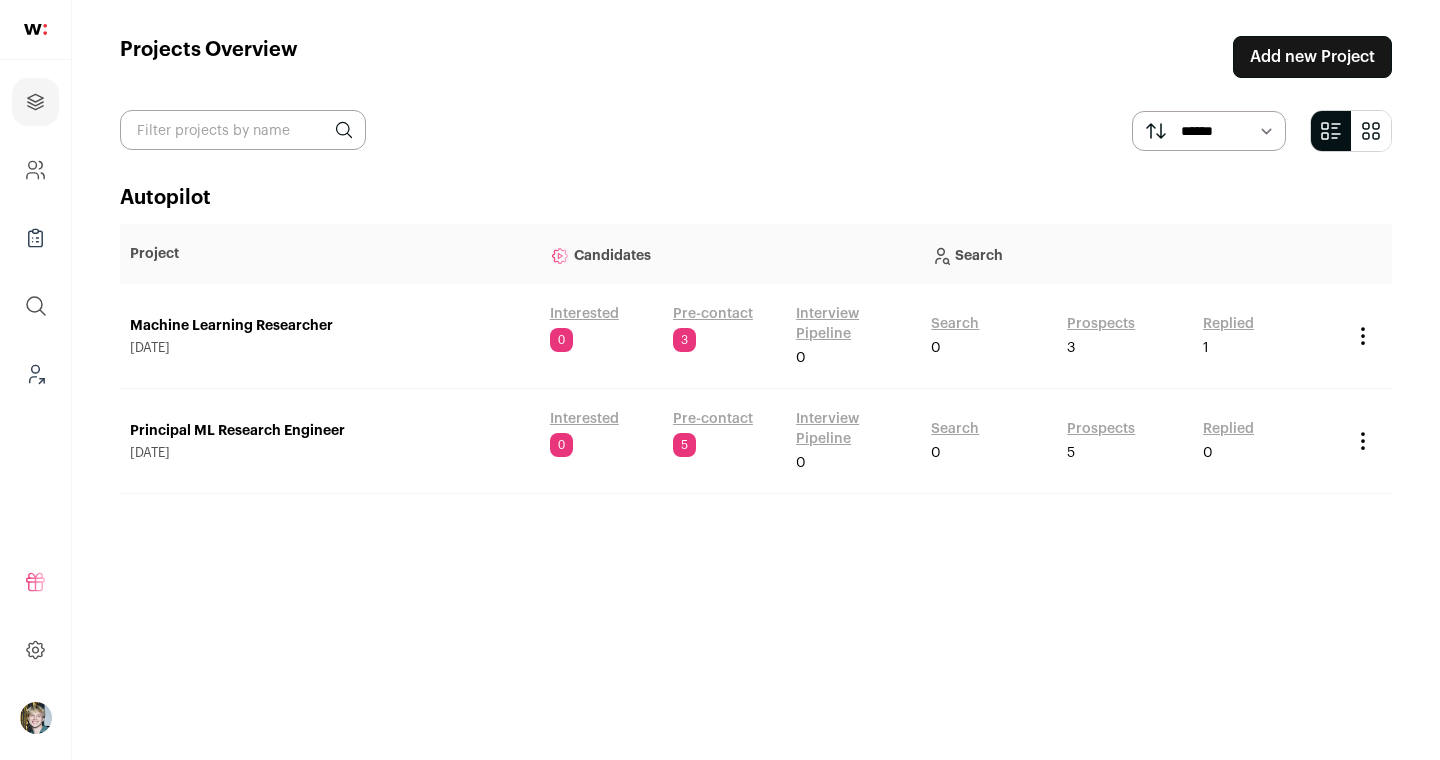 click on "Project" at bounding box center (330, 254) 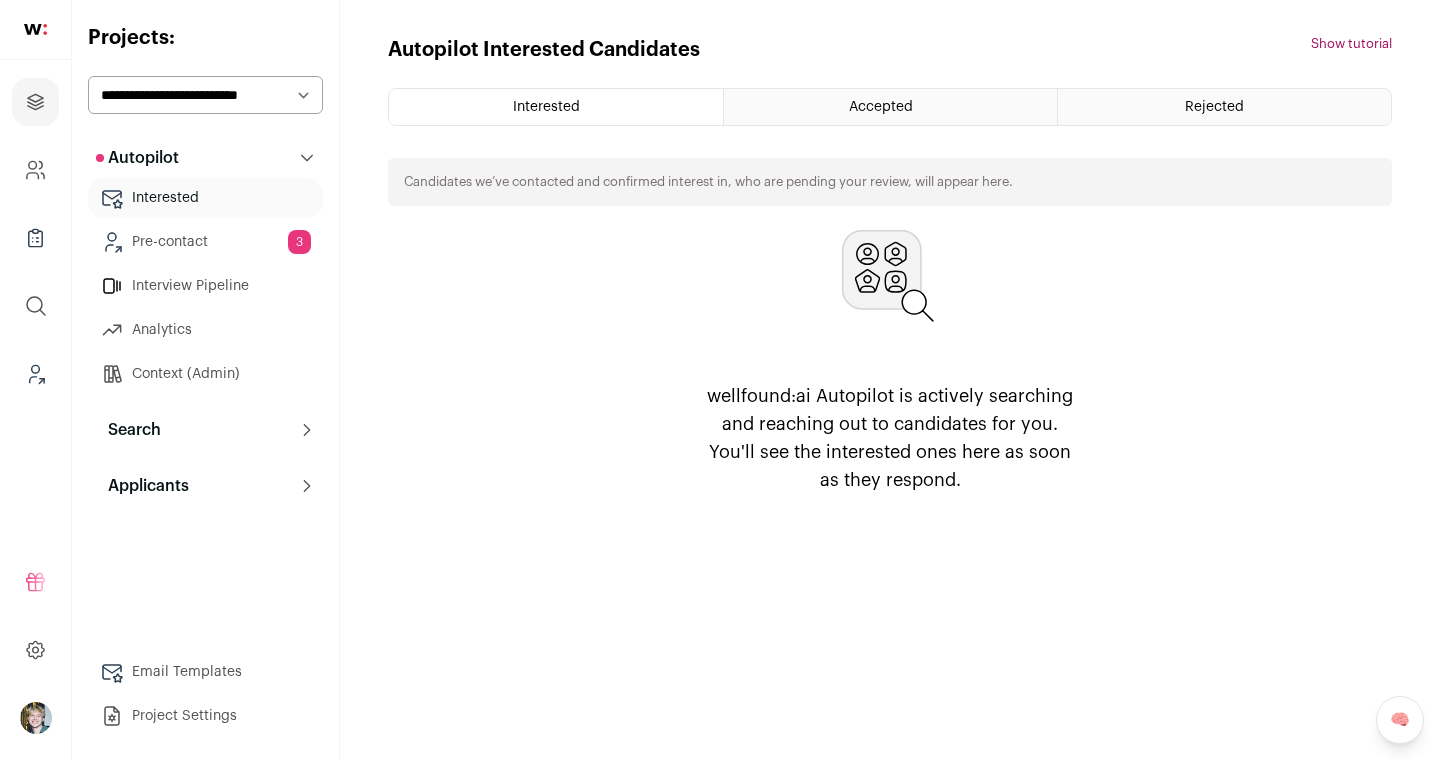 click on "Pre-contact
3" at bounding box center (205, 242) 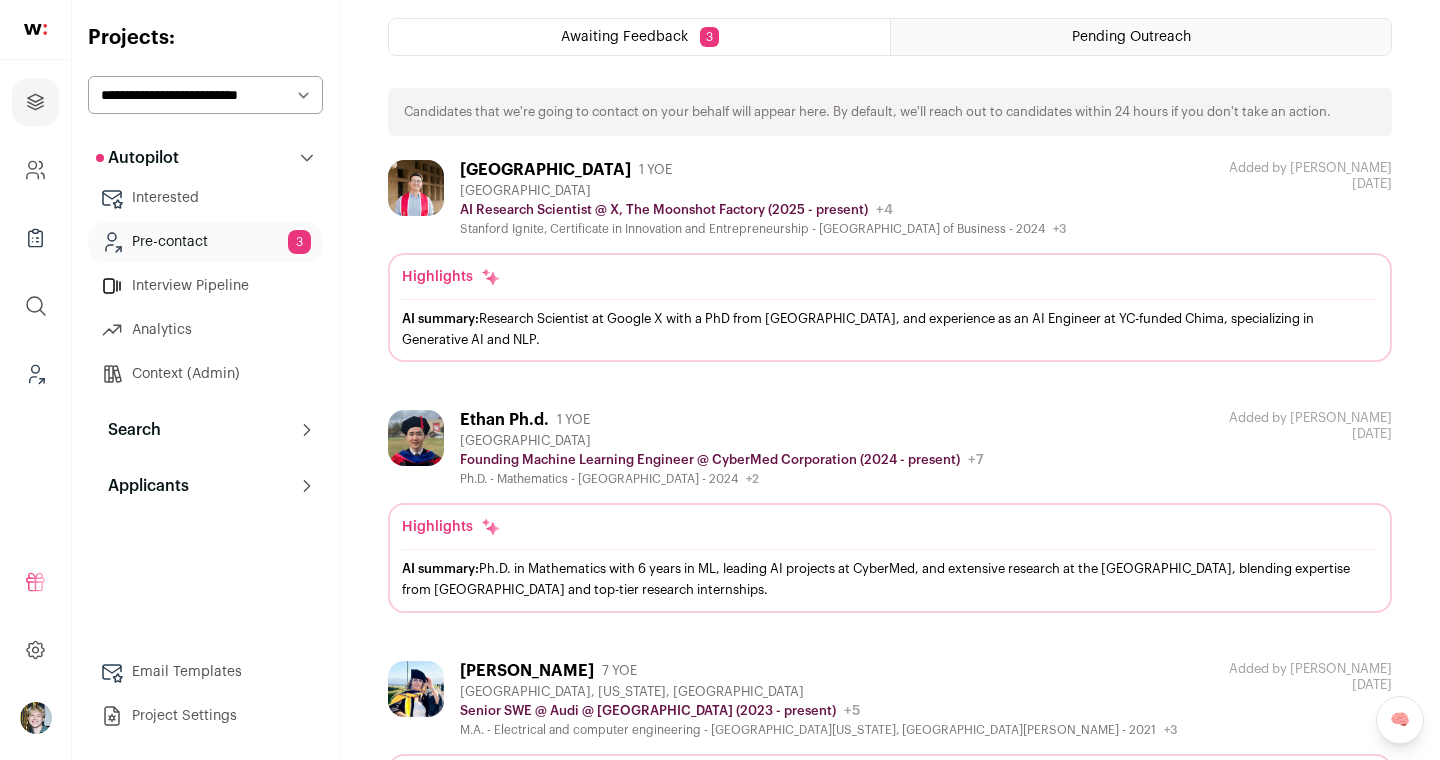 scroll, scrollTop: 95, scrollLeft: 0, axis: vertical 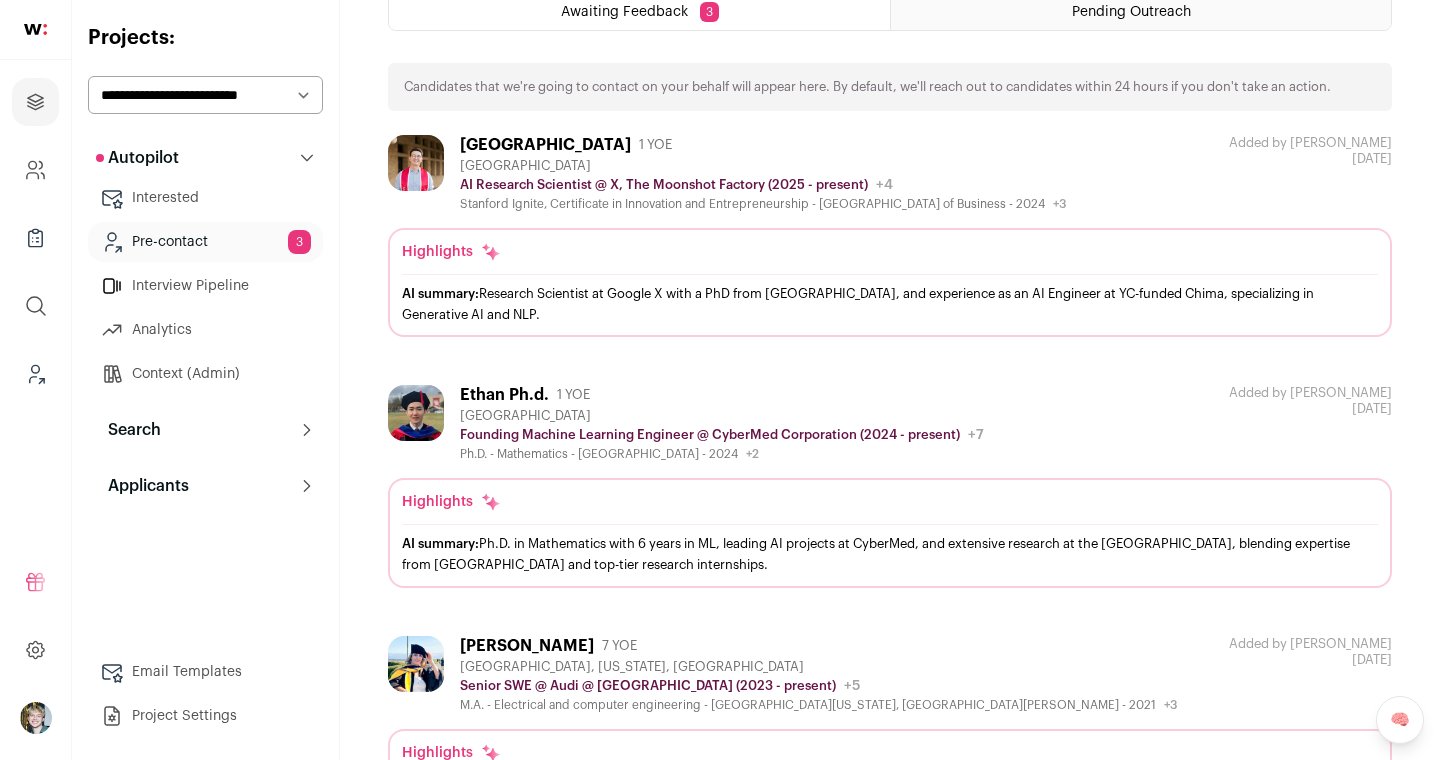 click on "Interview Pipeline" at bounding box center [205, 286] 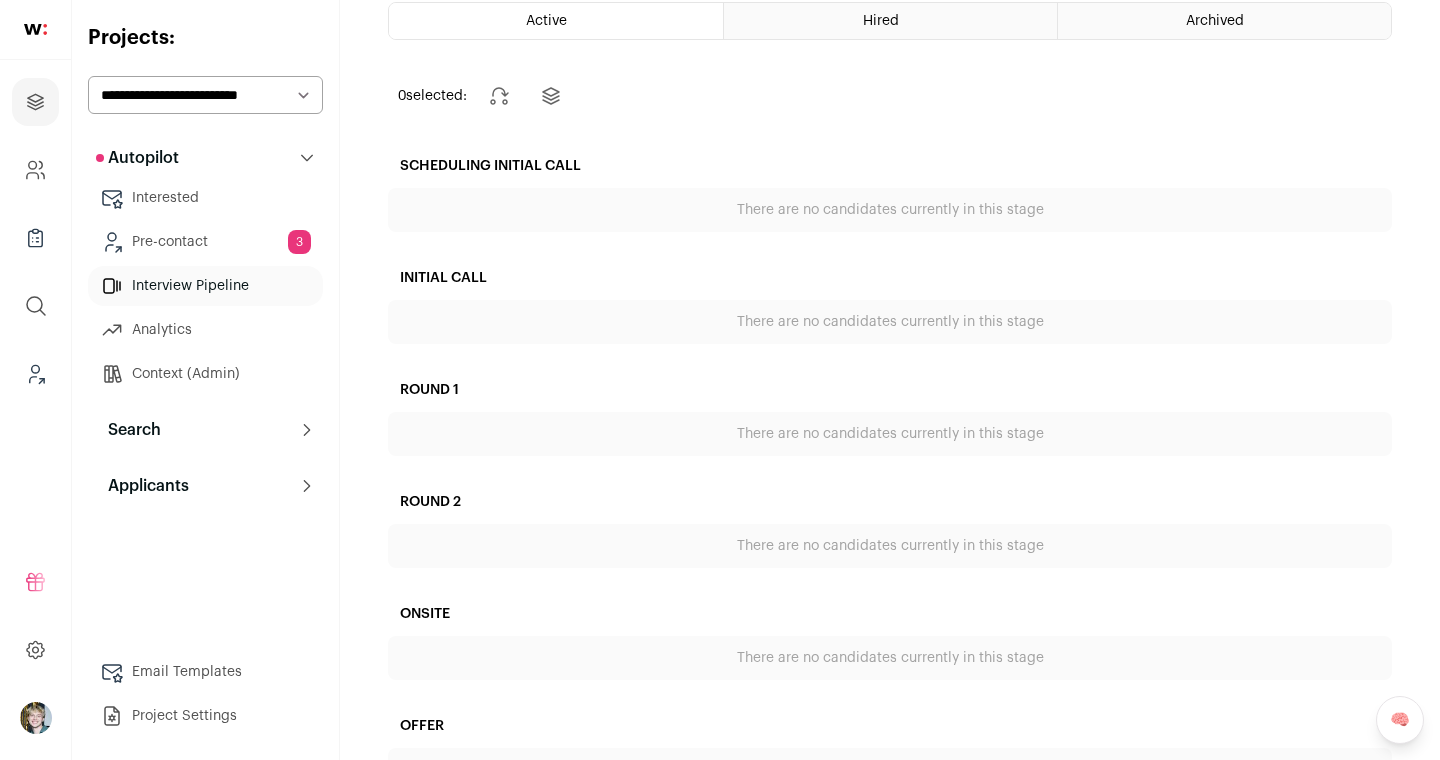scroll, scrollTop: 186, scrollLeft: 0, axis: vertical 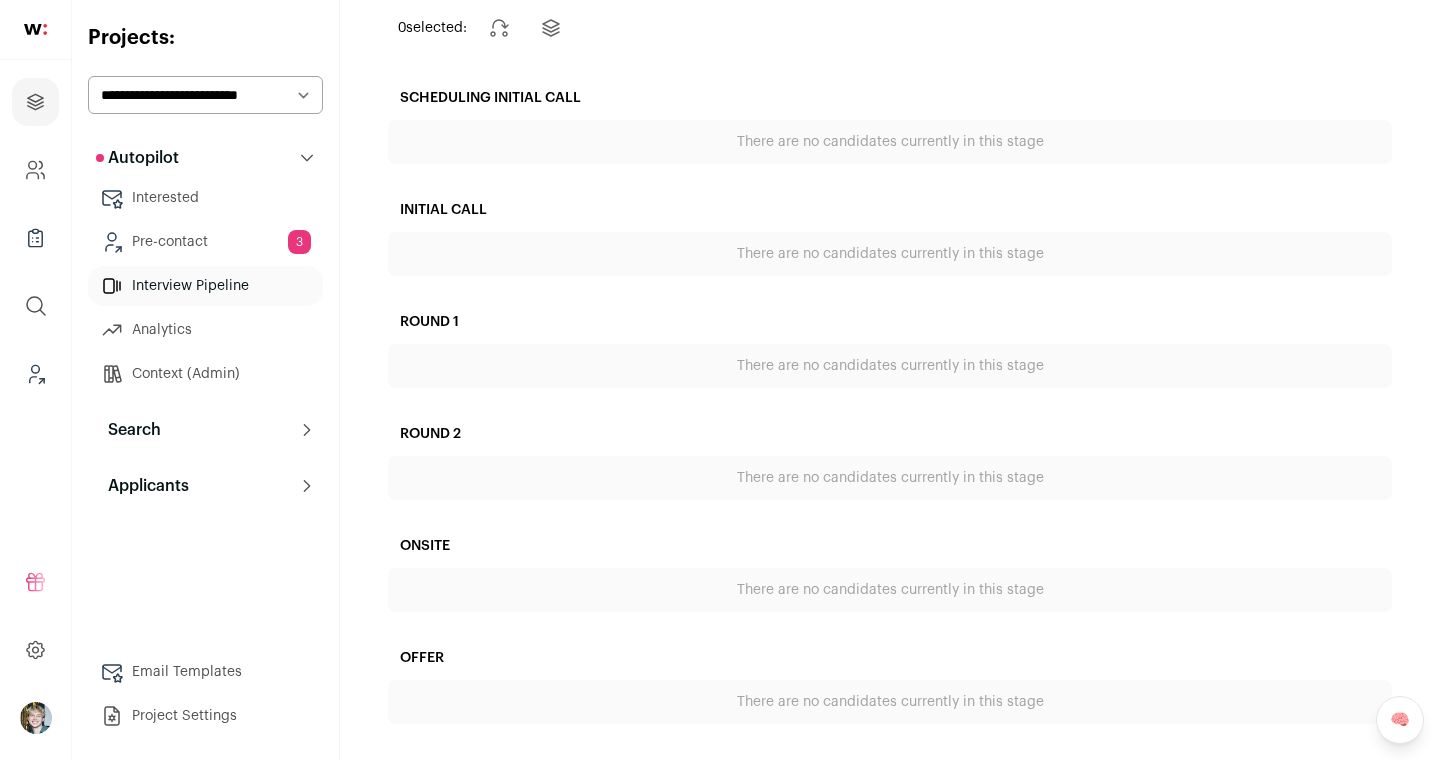 click on "Analytics" at bounding box center [205, 330] 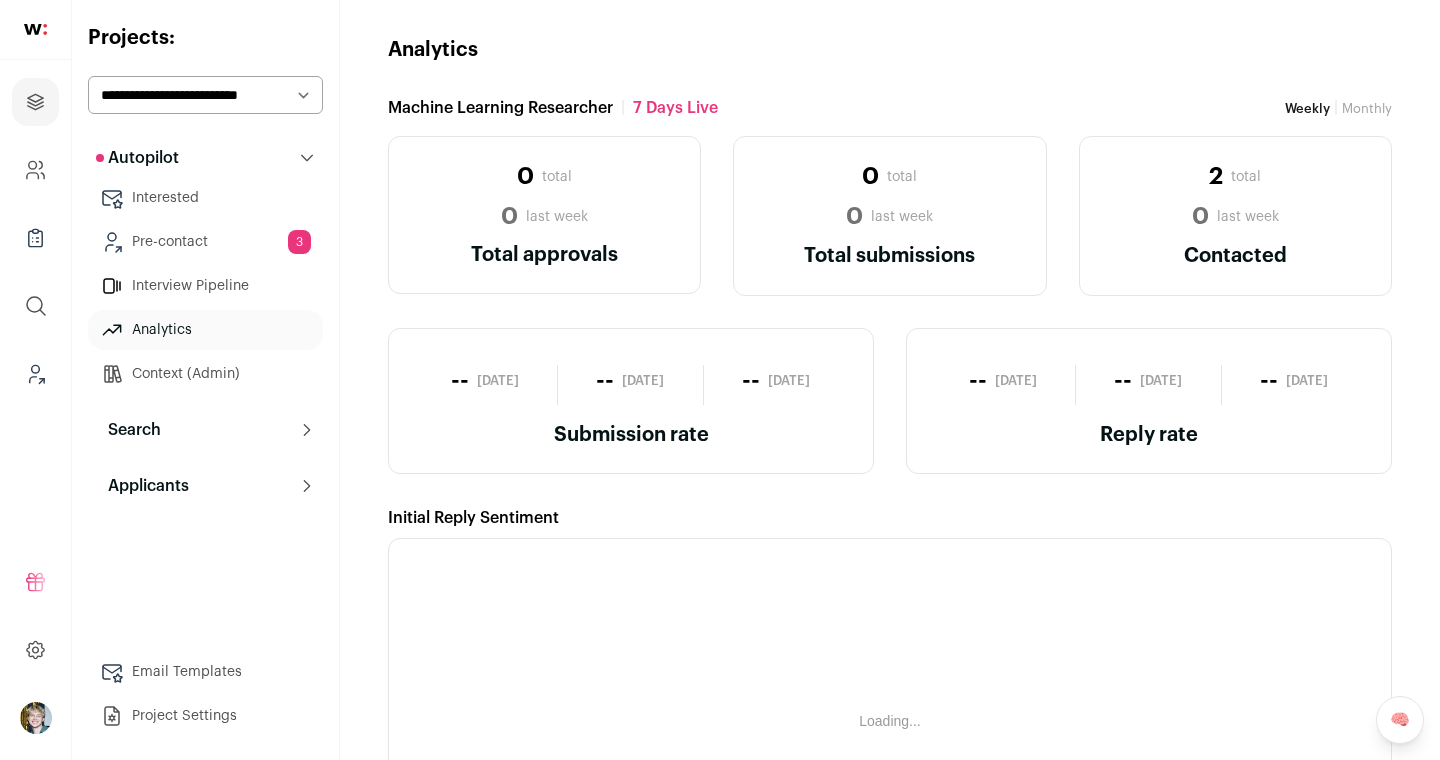 scroll, scrollTop: 0, scrollLeft: 0, axis: both 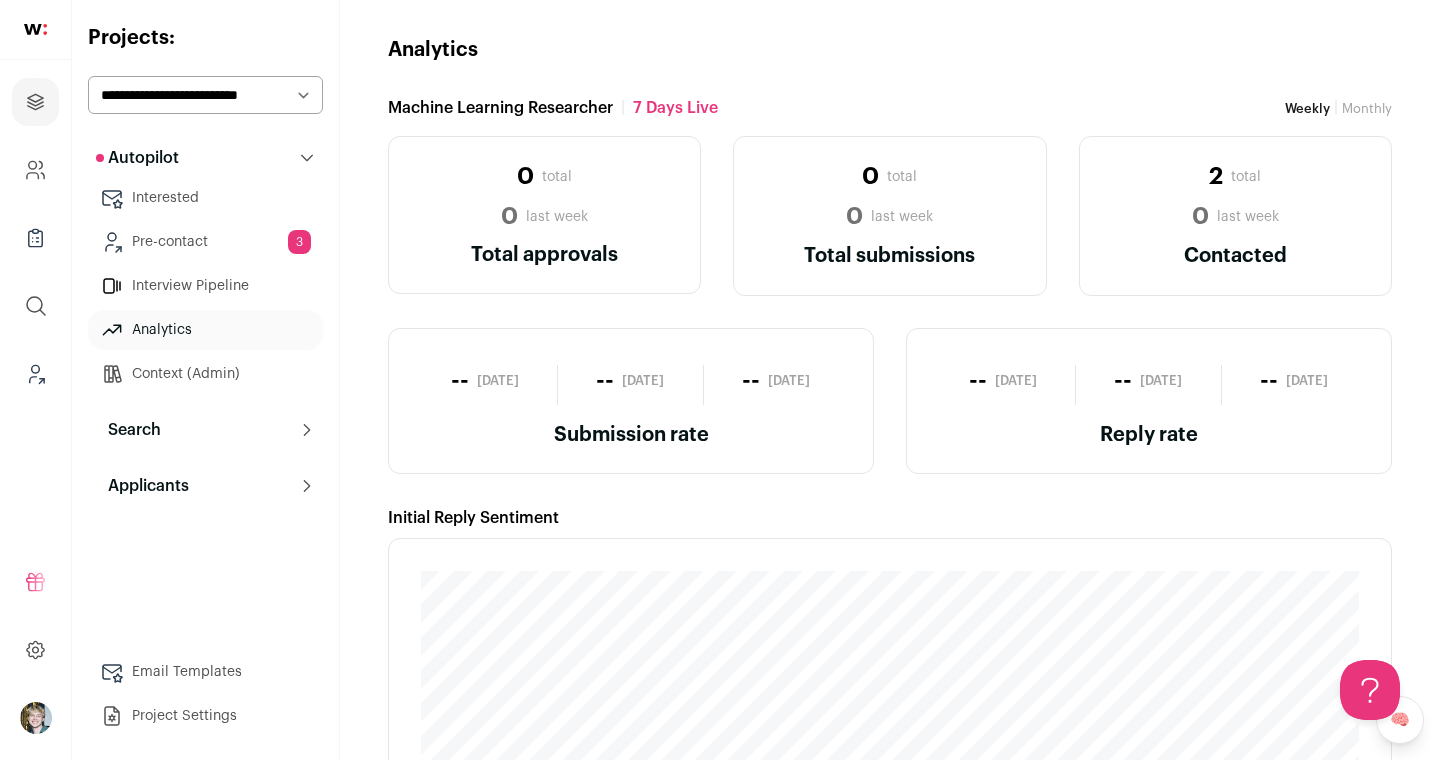 click on "Search" at bounding box center [205, 430] 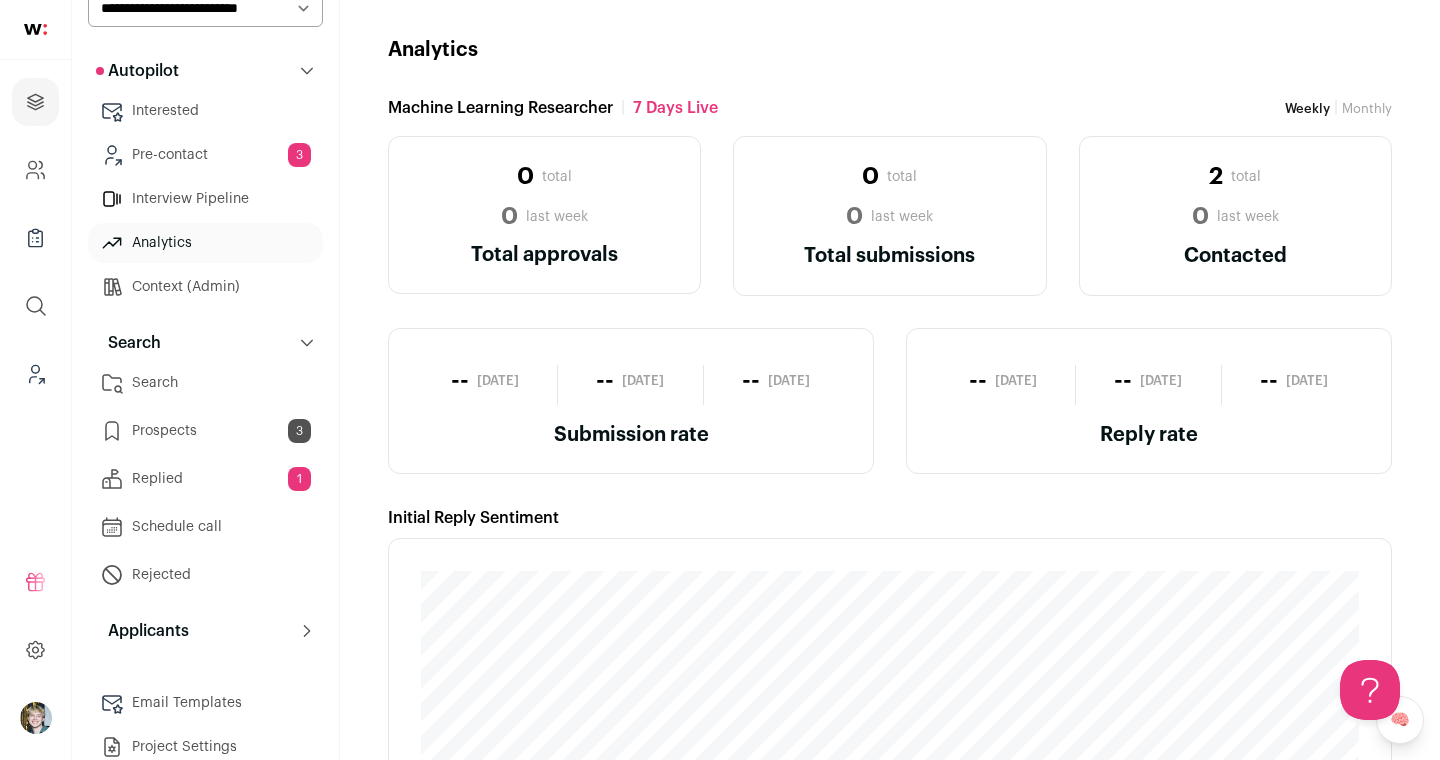 scroll, scrollTop: 118, scrollLeft: 0, axis: vertical 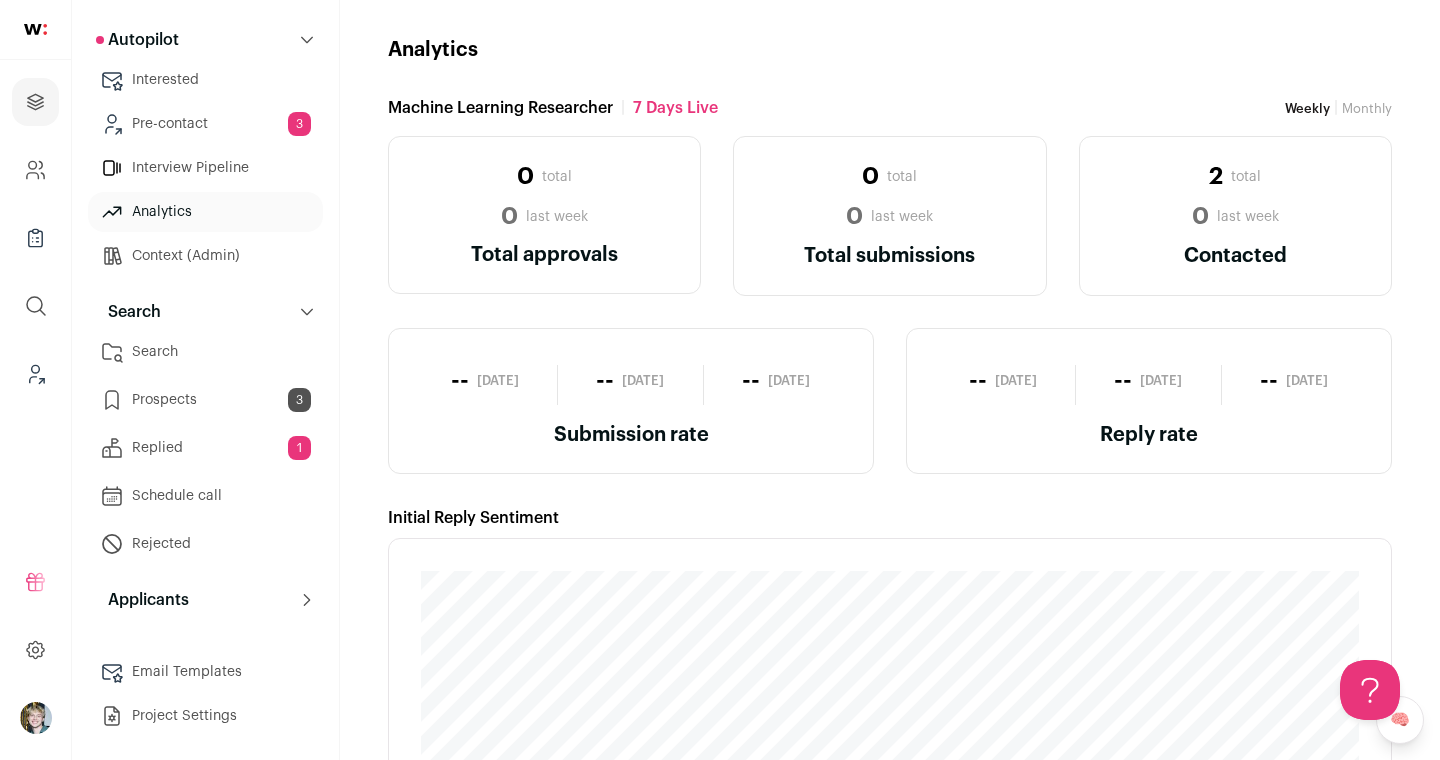click on "Search" at bounding box center [205, 352] 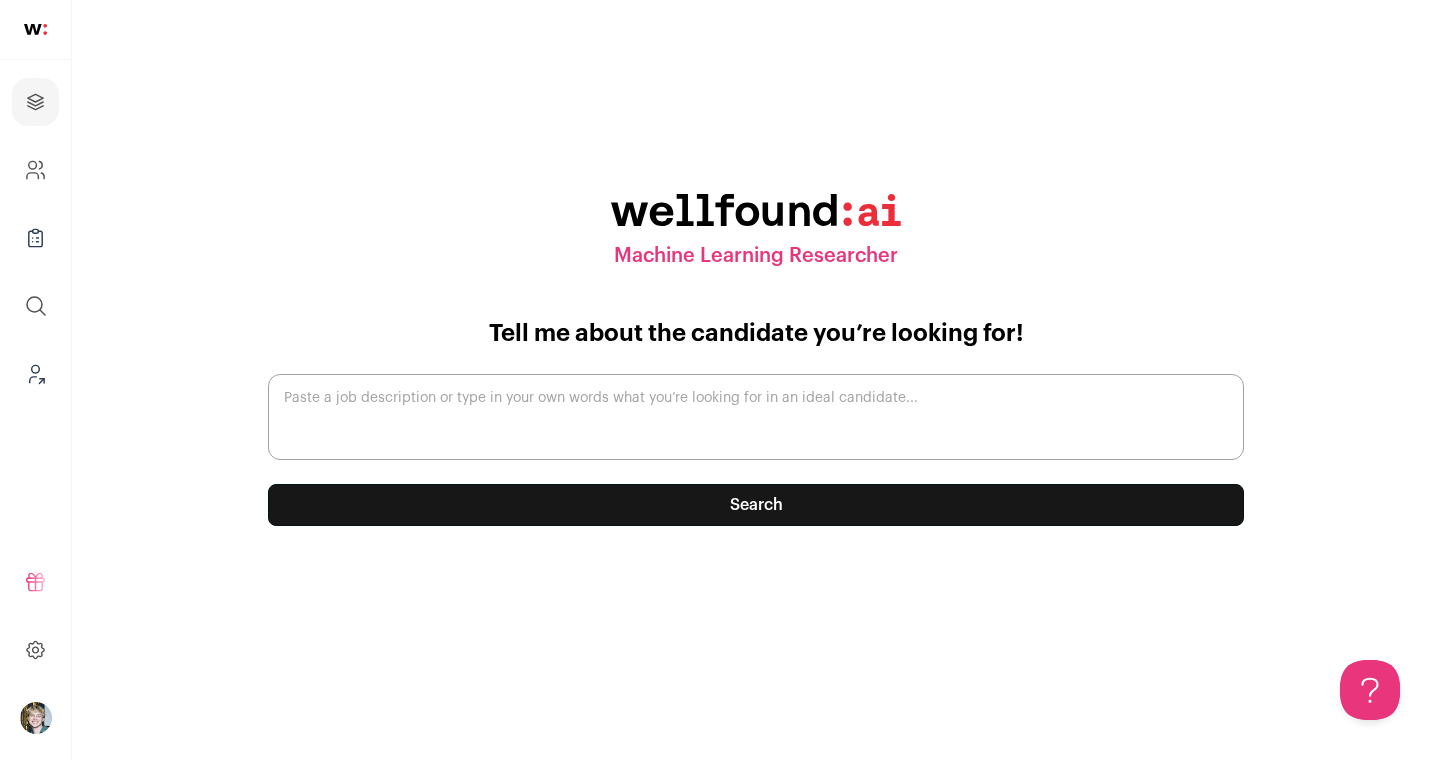 scroll, scrollTop: 0, scrollLeft: 0, axis: both 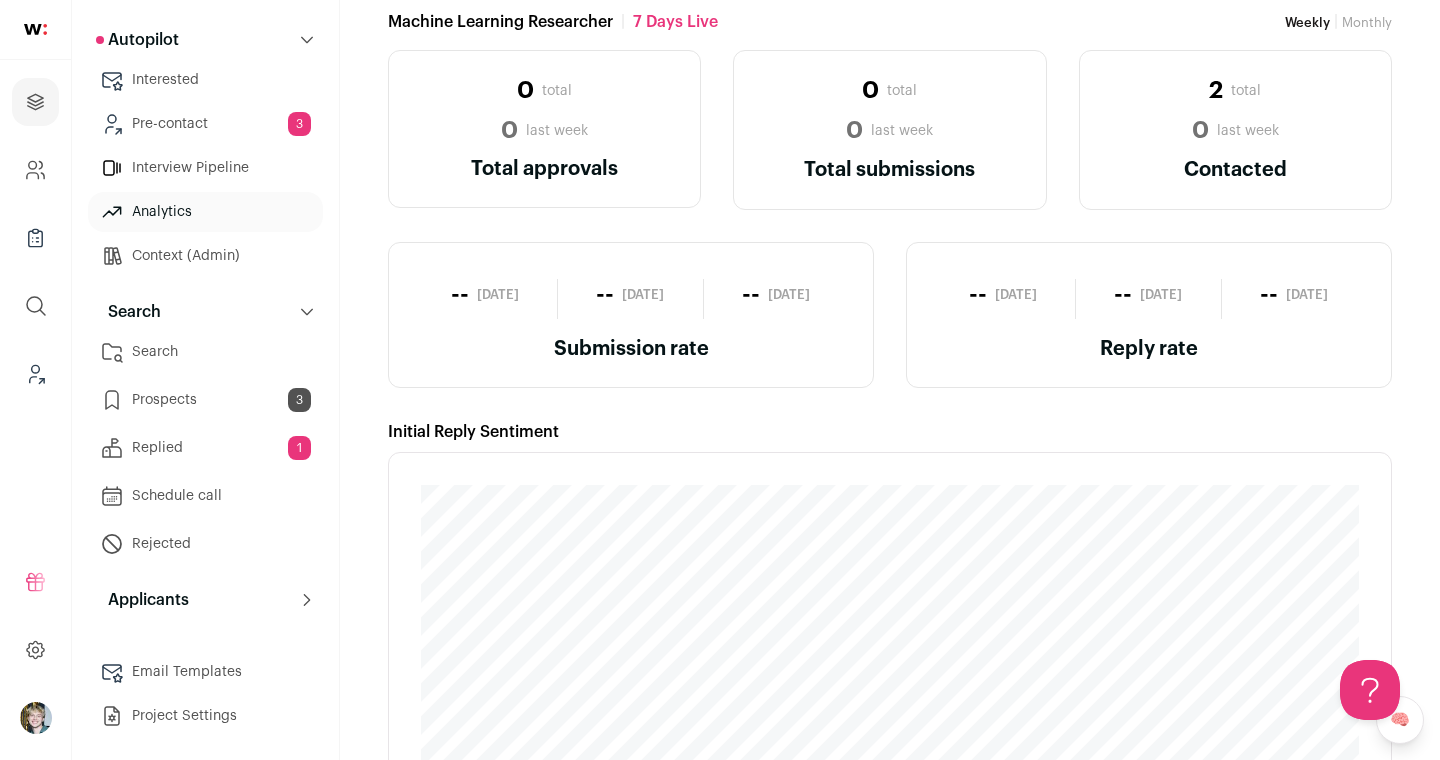 click on "Replied
1" at bounding box center (205, 448) 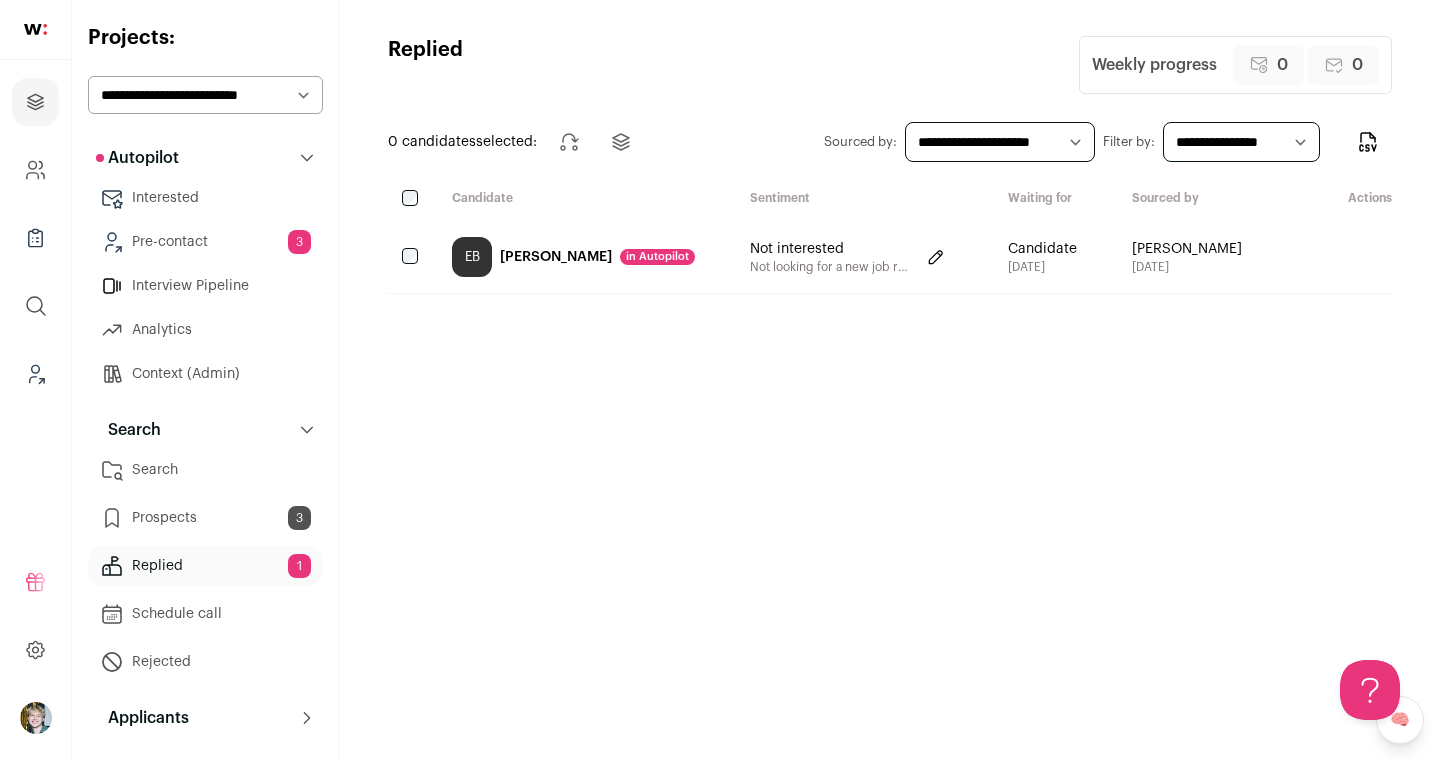 scroll, scrollTop: 0, scrollLeft: 0, axis: both 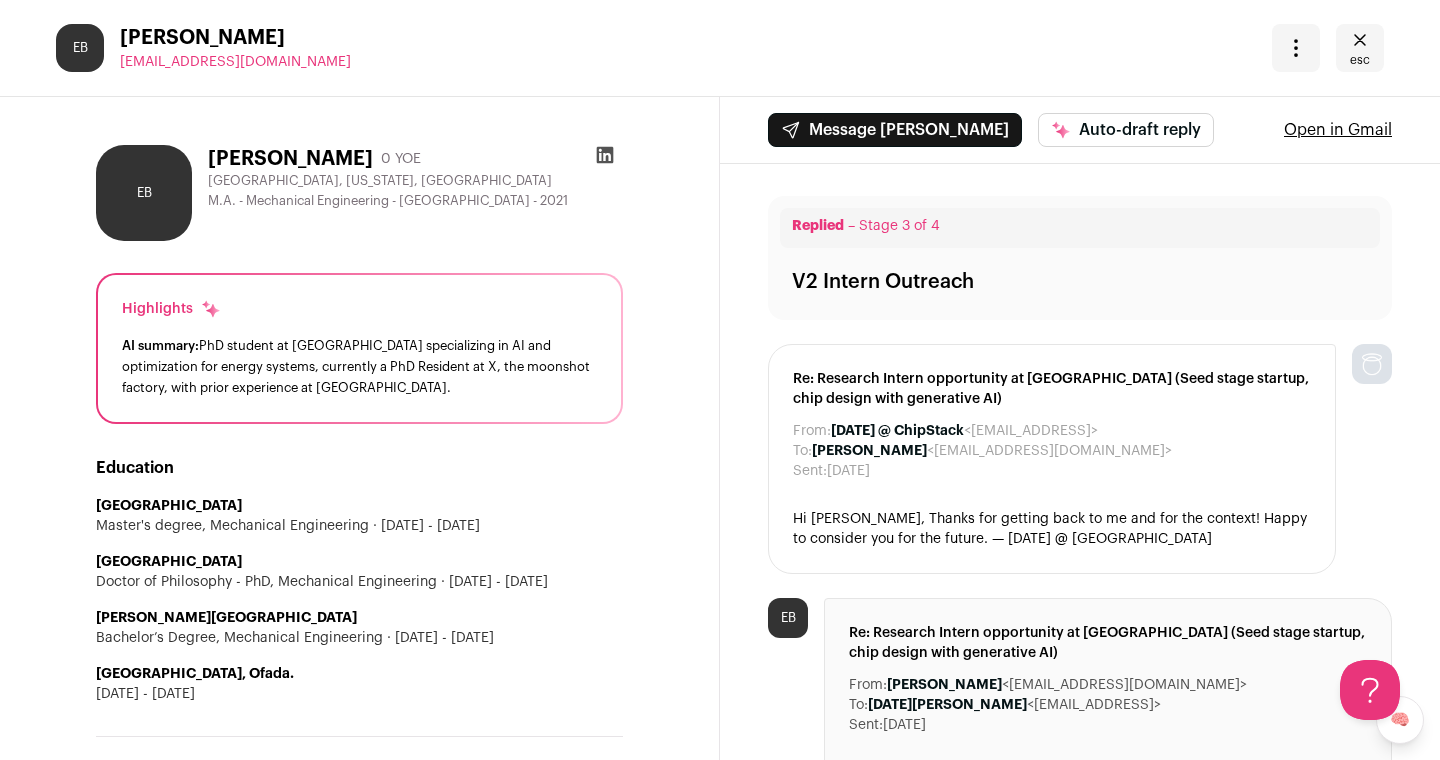click 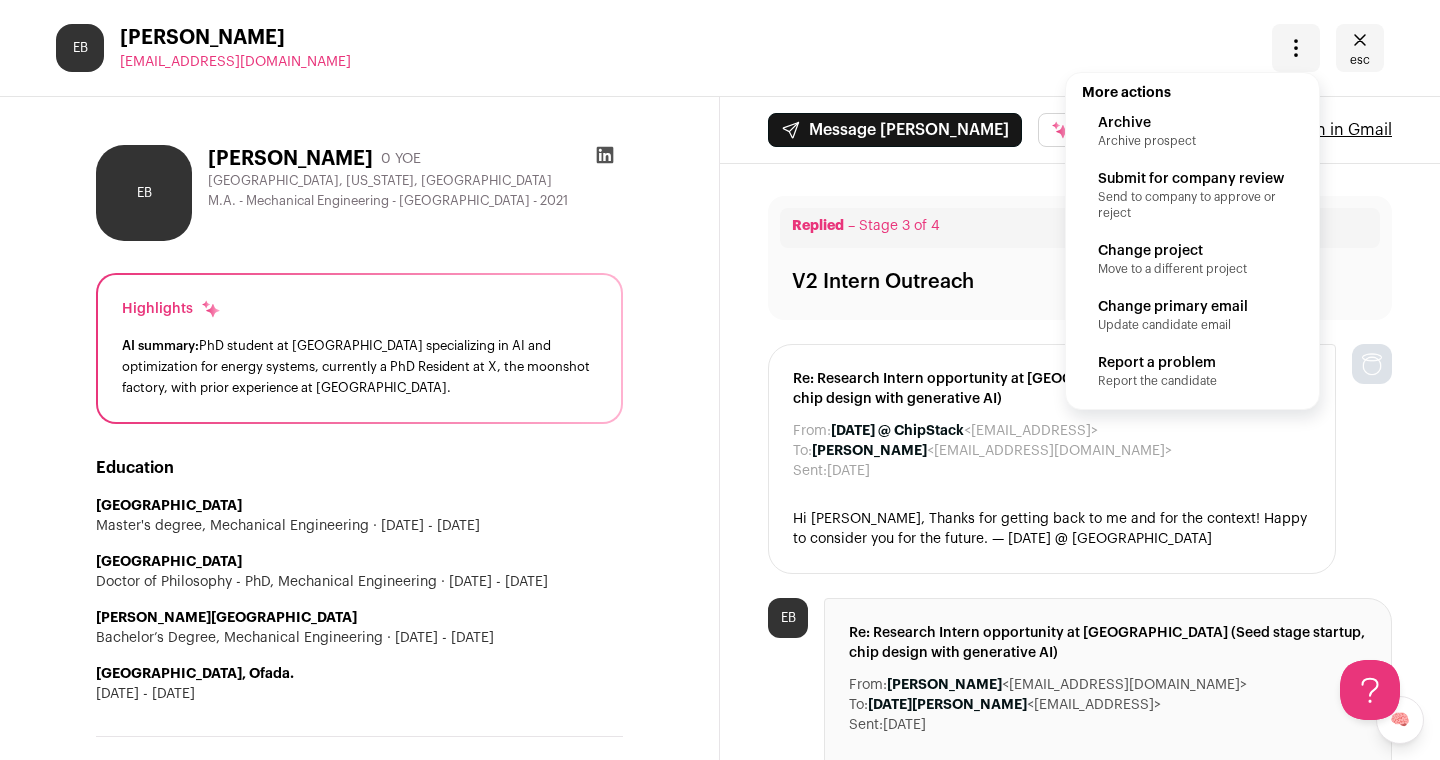 drag, startPoint x: 1229, startPoint y: 153, endPoint x: 1207, endPoint y: 149, distance: 22.36068 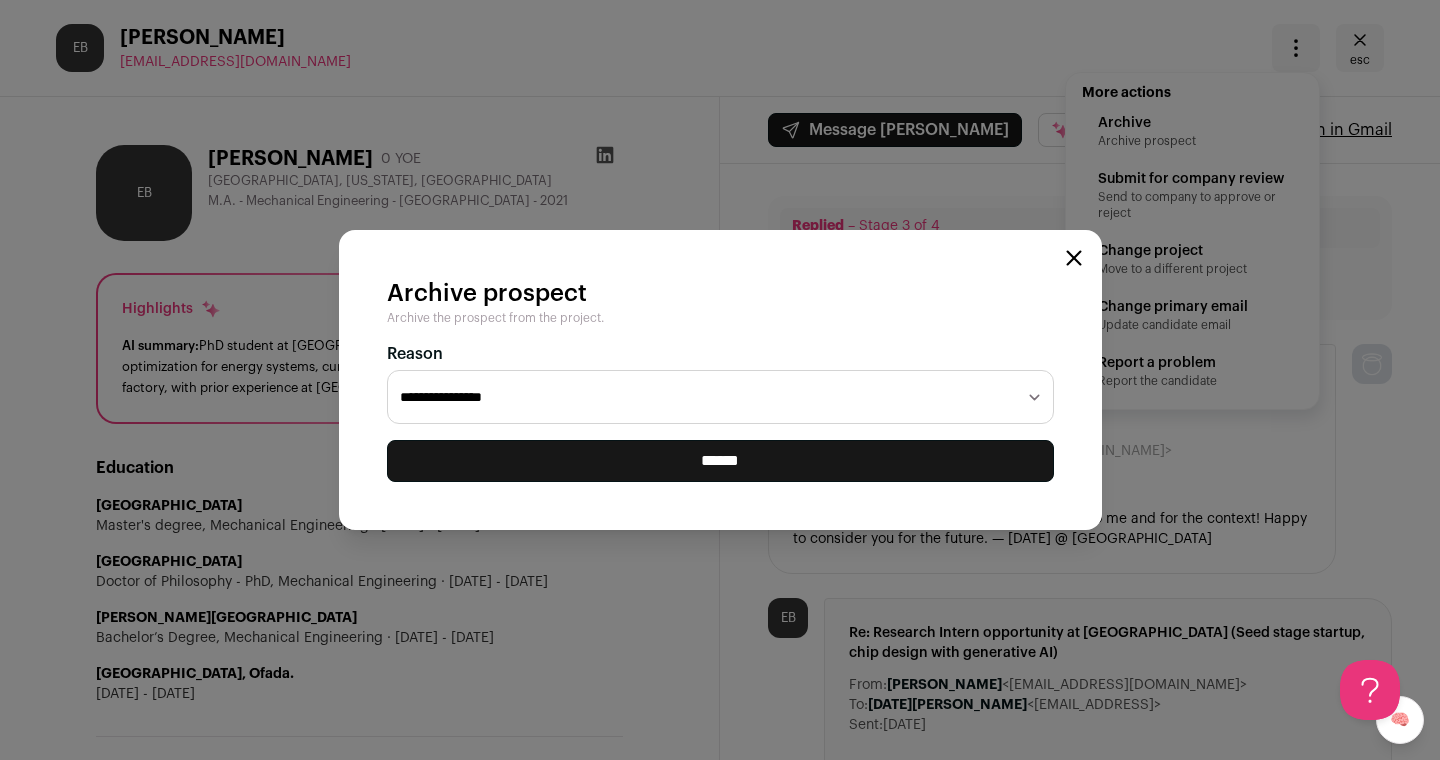 select on "**********" 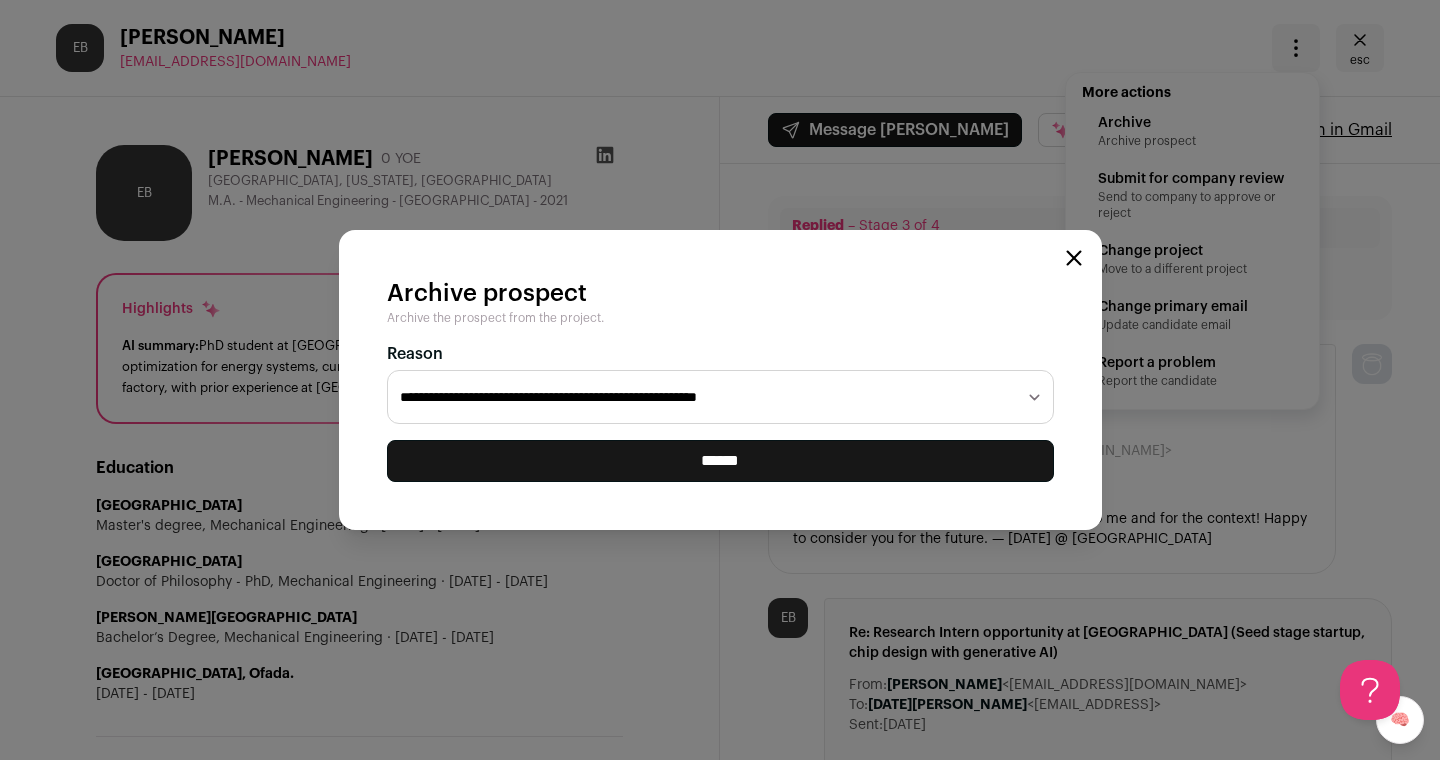 click on "******" at bounding box center (720, 461) 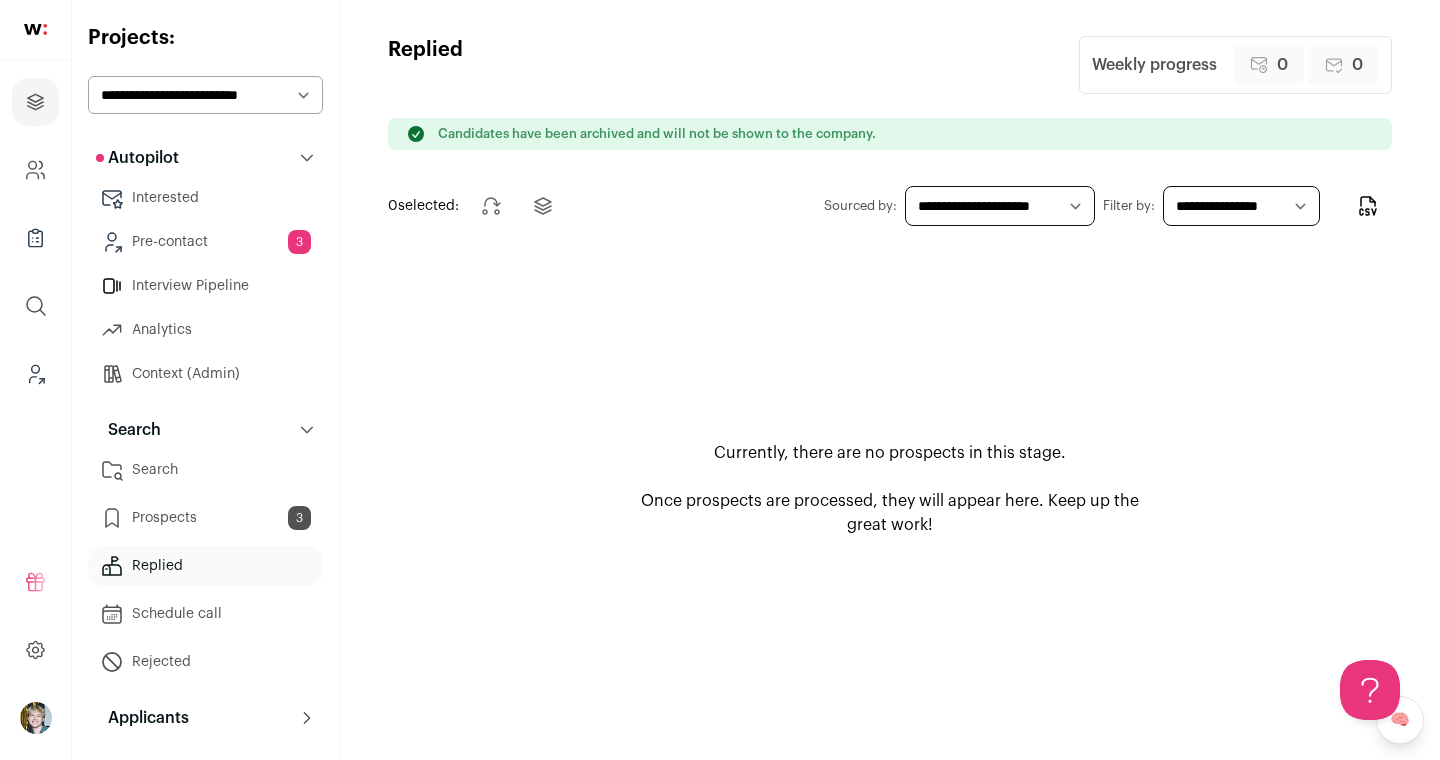 scroll, scrollTop: 0, scrollLeft: 0, axis: both 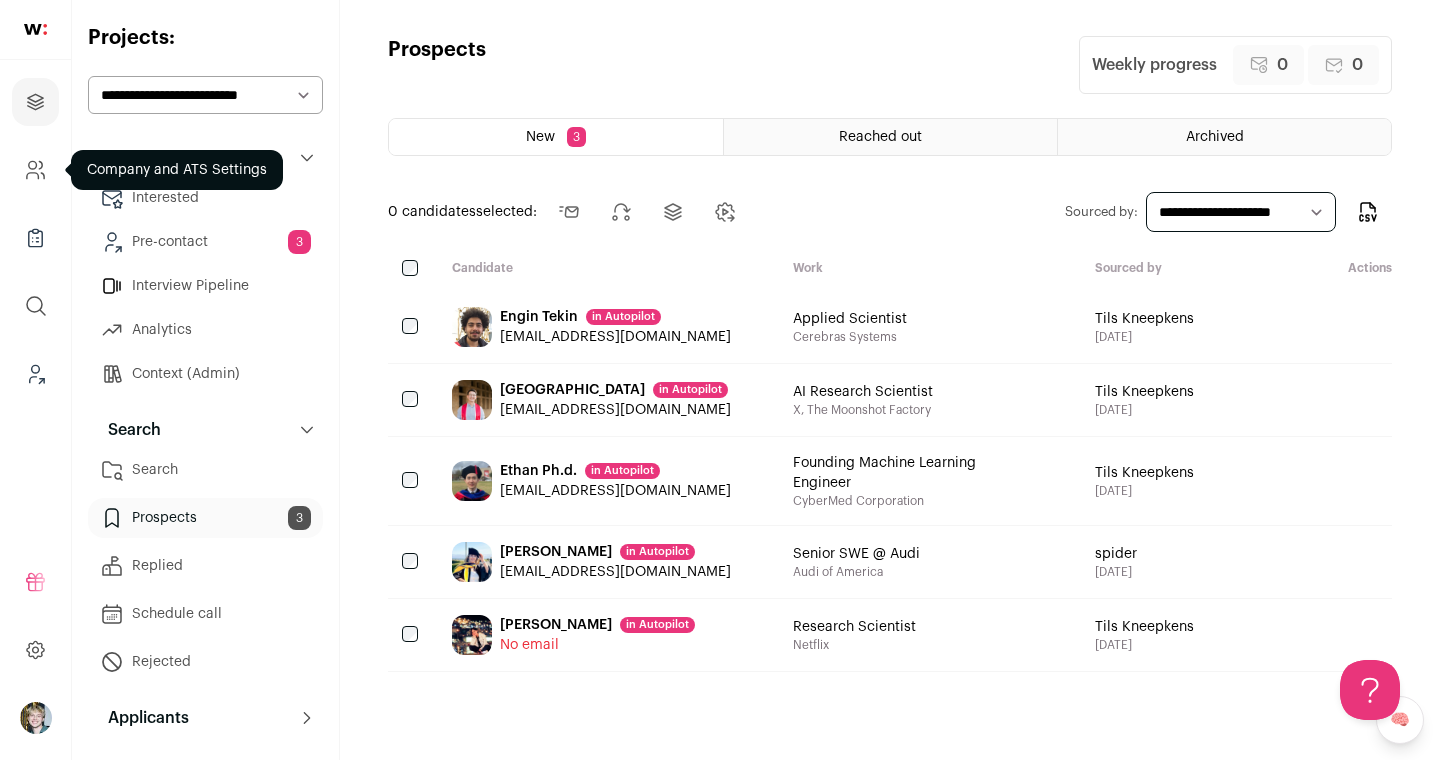 click at bounding box center (35, 170) 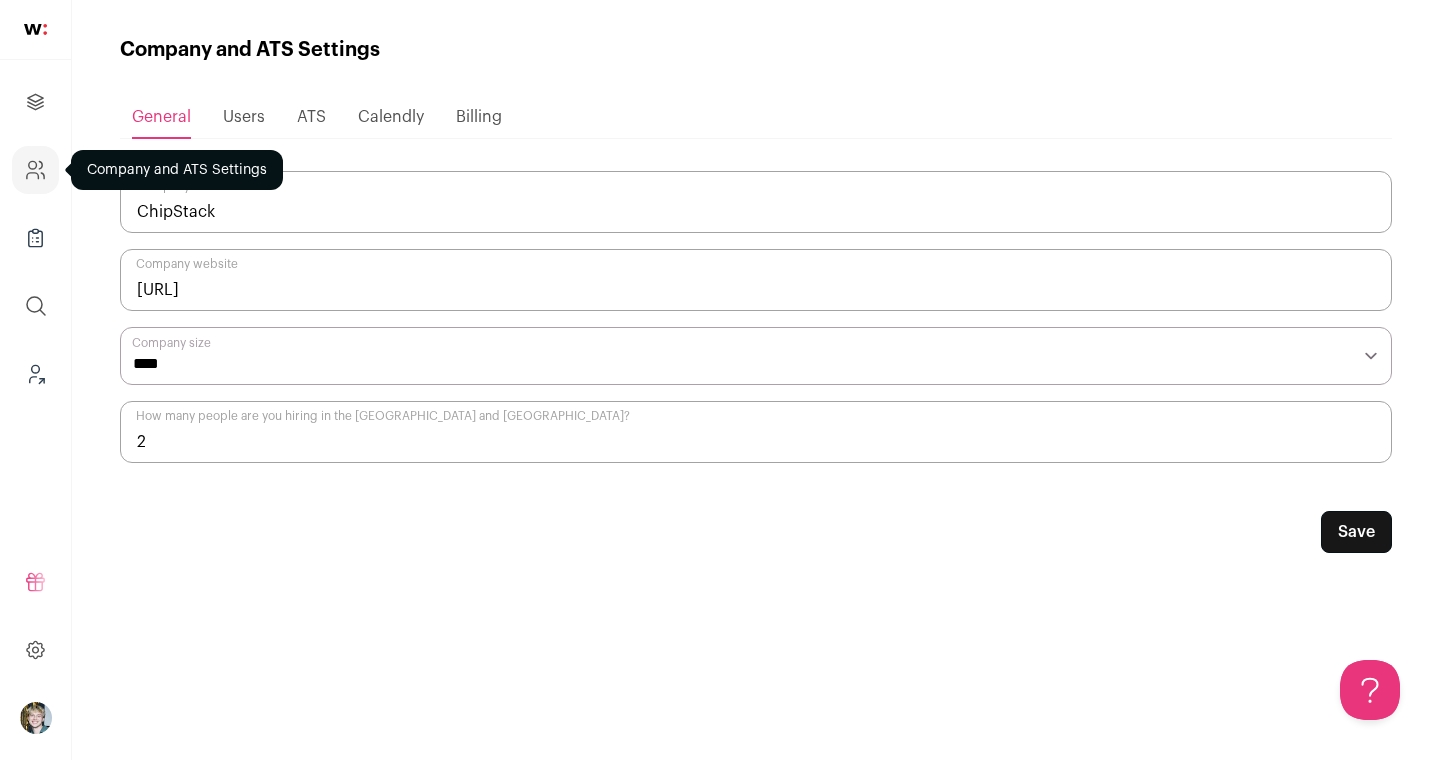 scroll, scrollTop: 0, scrollLeft: 0, axis: both 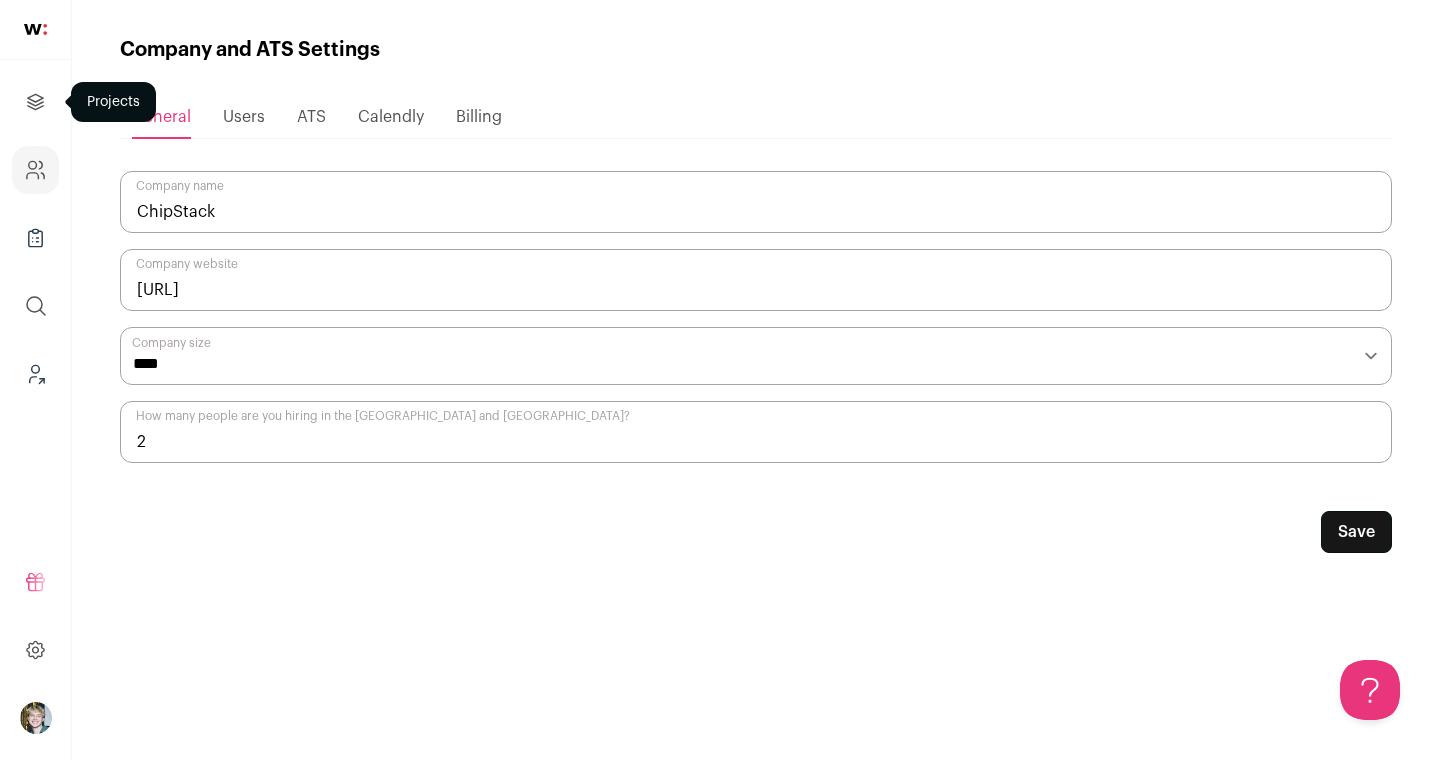 click 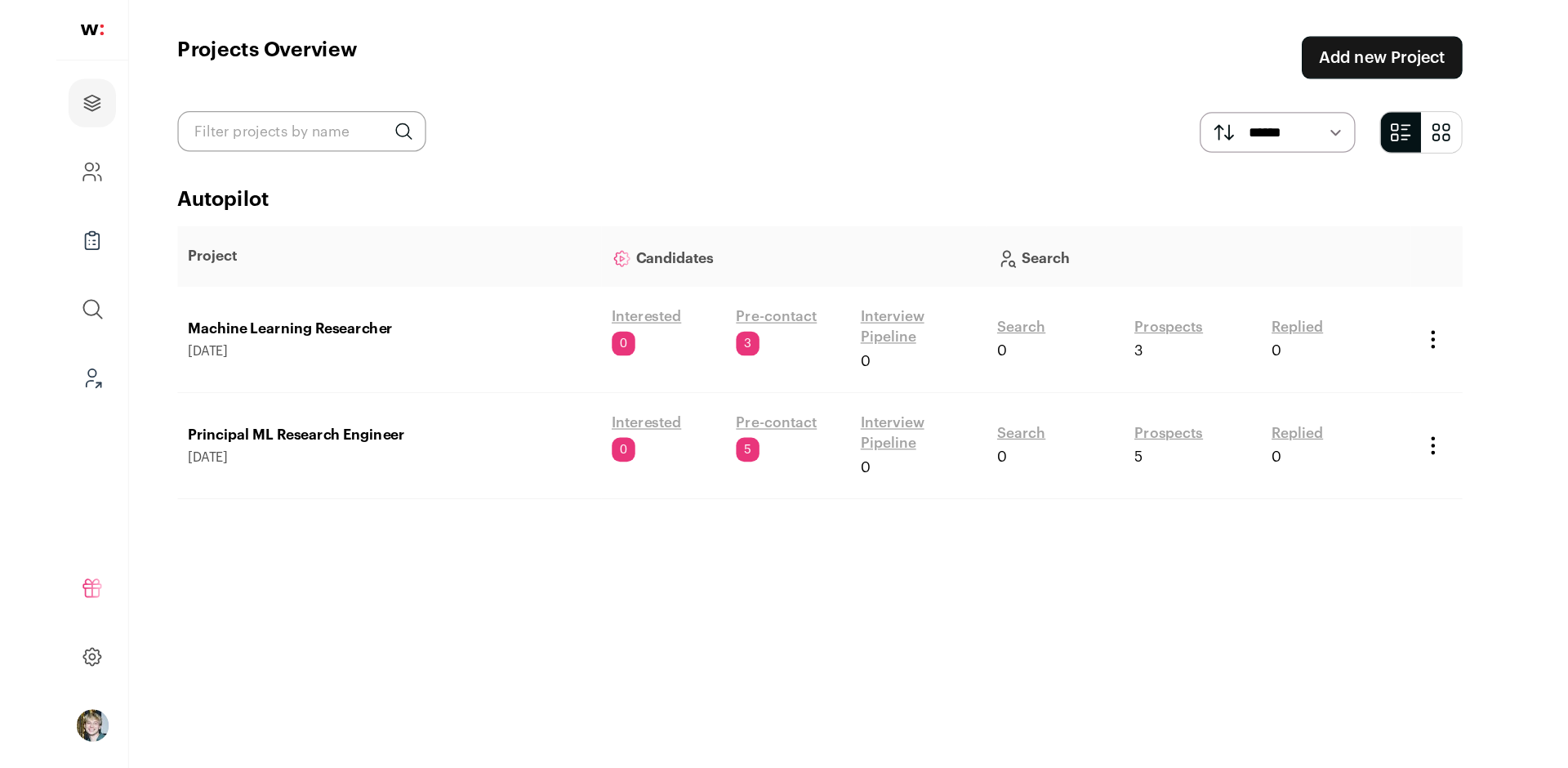 scroll, scrollTop: 0, scrollLeft: 0, axis: both 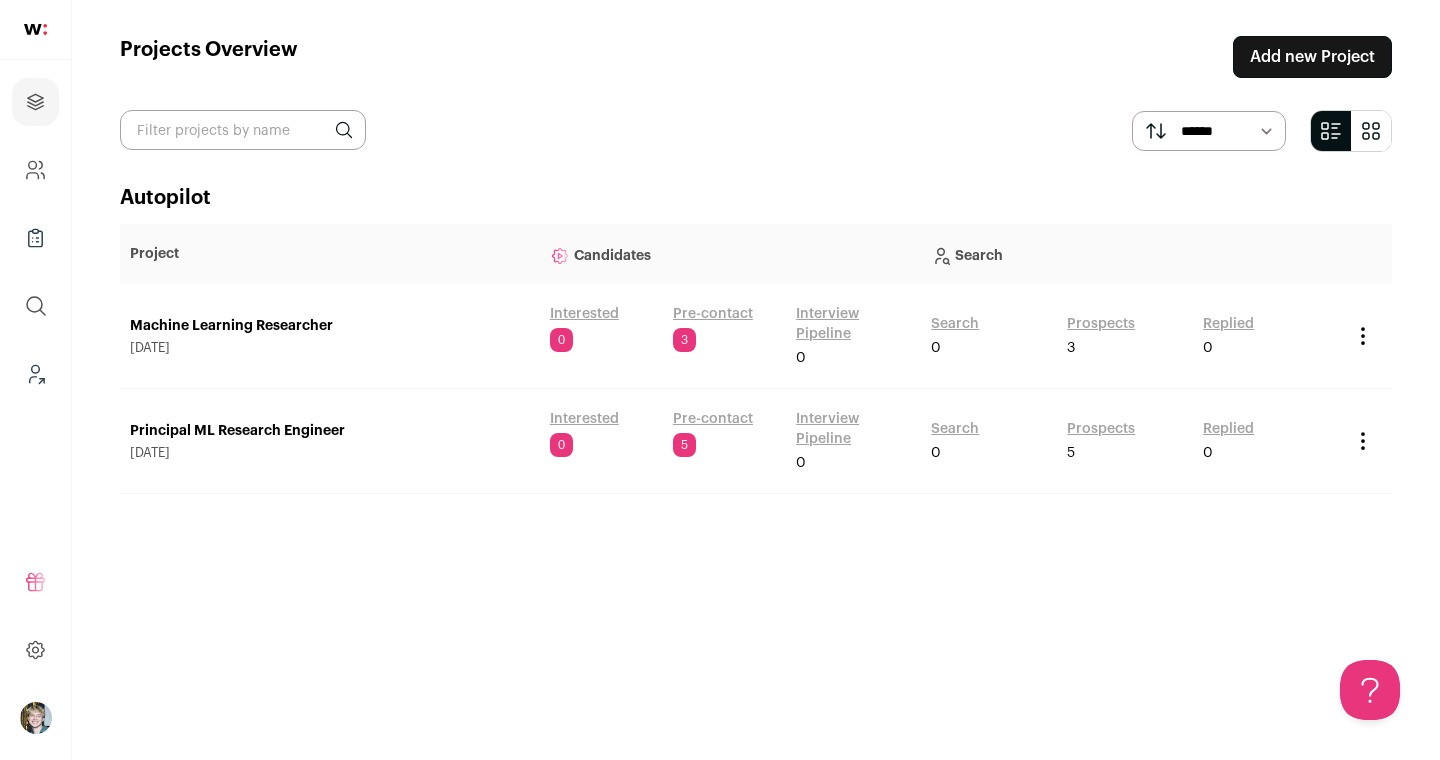 click on "Projects Overview
Add new Project
******
*******
Autopilot
Project
Candidates
Search
Machine Learning Researcher
July 1, 2025
Interested
0
Pre-contact
3
Interview Pipeline
0" at bounding box center (756, 380) 